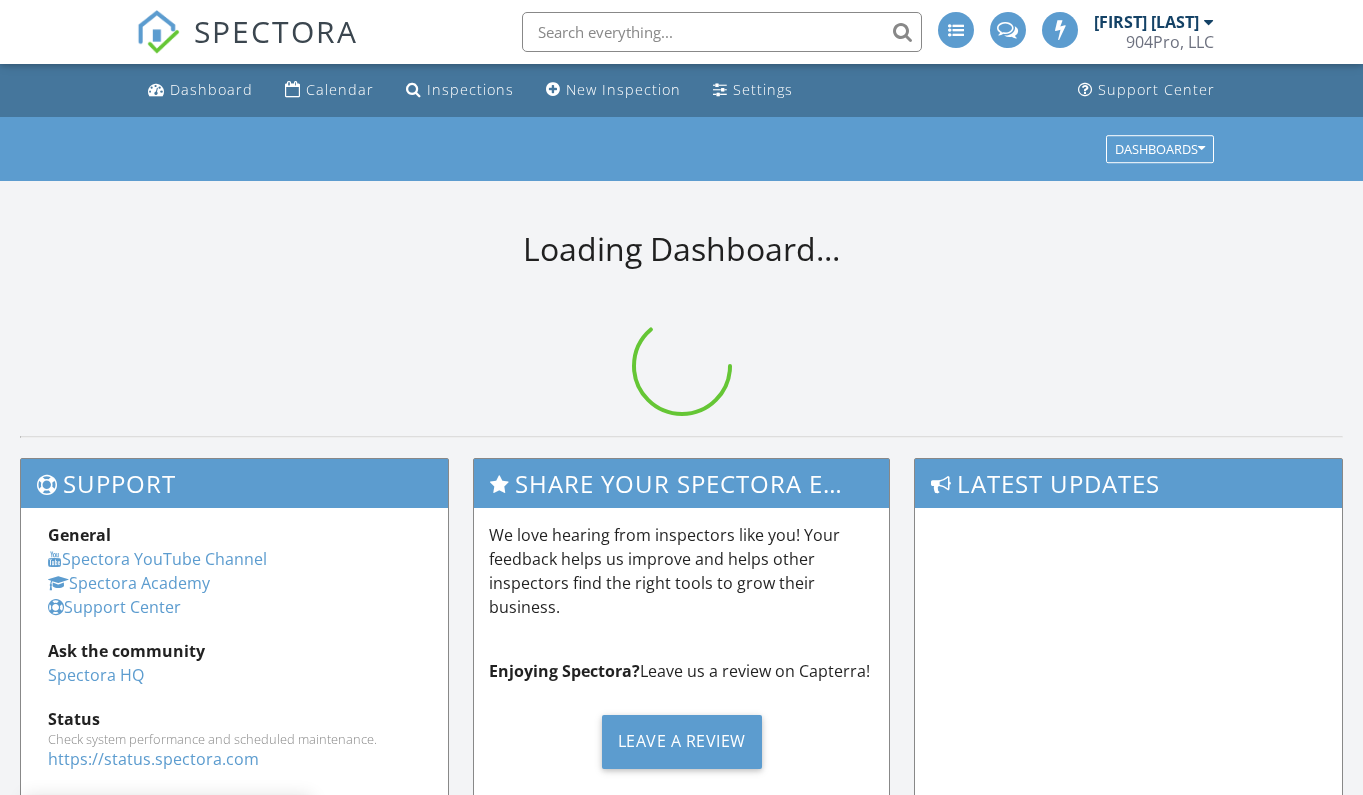 scroll, scrollTop: 0, scrollLeft: 0, axis: both 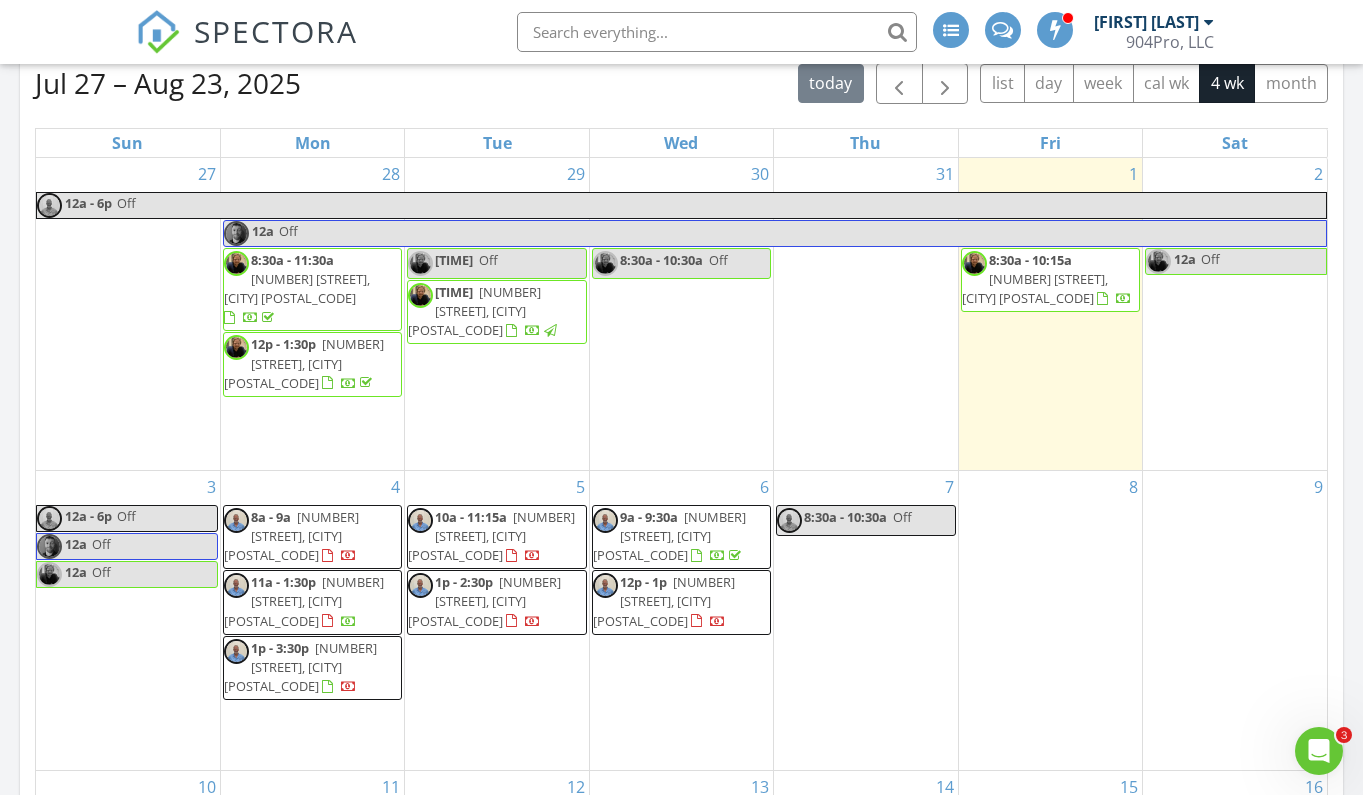 click on "[NUMBER]
[TIME]
[NUMBER] [STREET], [CITY] [POSTAL_CODE]
[TIME]
[NUMBER] [STREET], [CITY] [POSTAL_CODE]
[TIME]
[NUMBER] [STREET], [CITY] [POSTAL_CODE]" at bounding box center (312, 621) 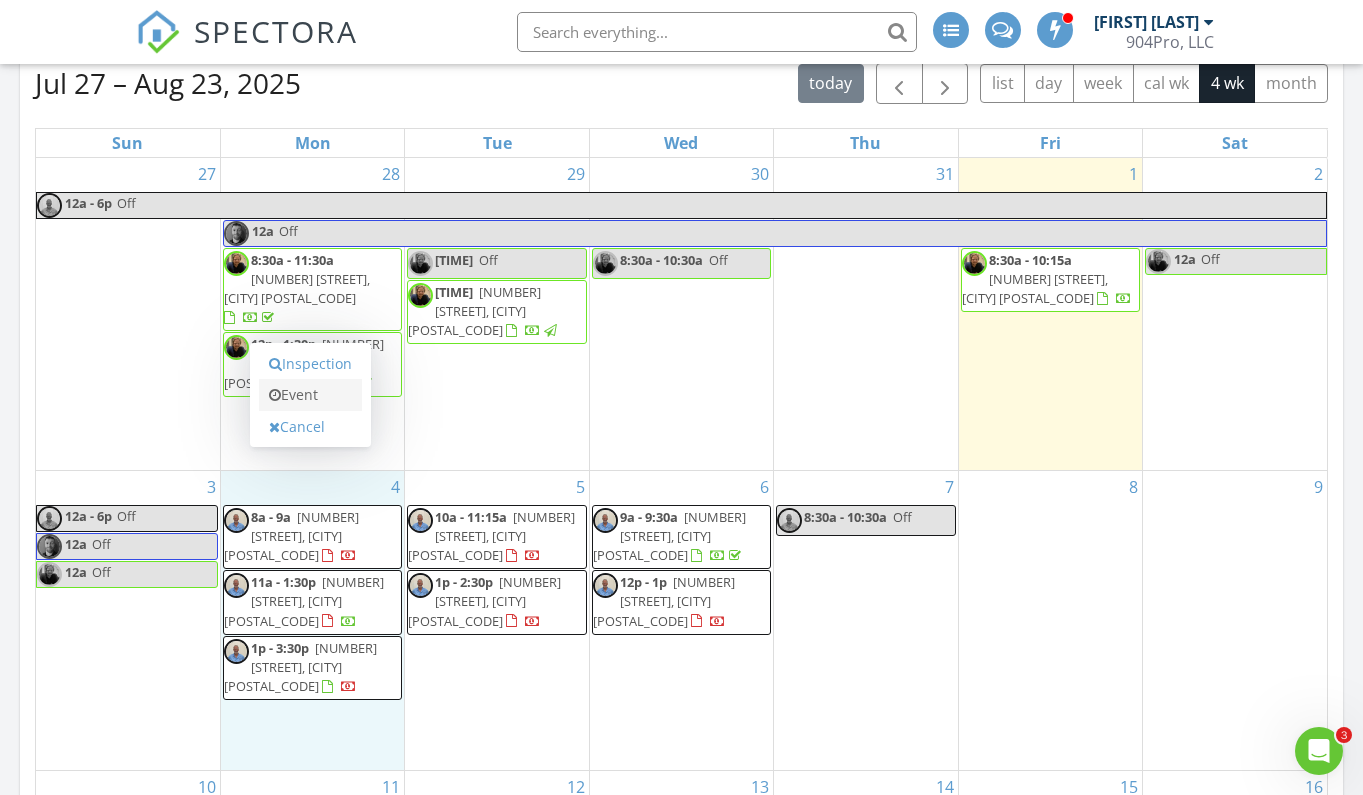 click on "Event" at bounding box center [310, 395] 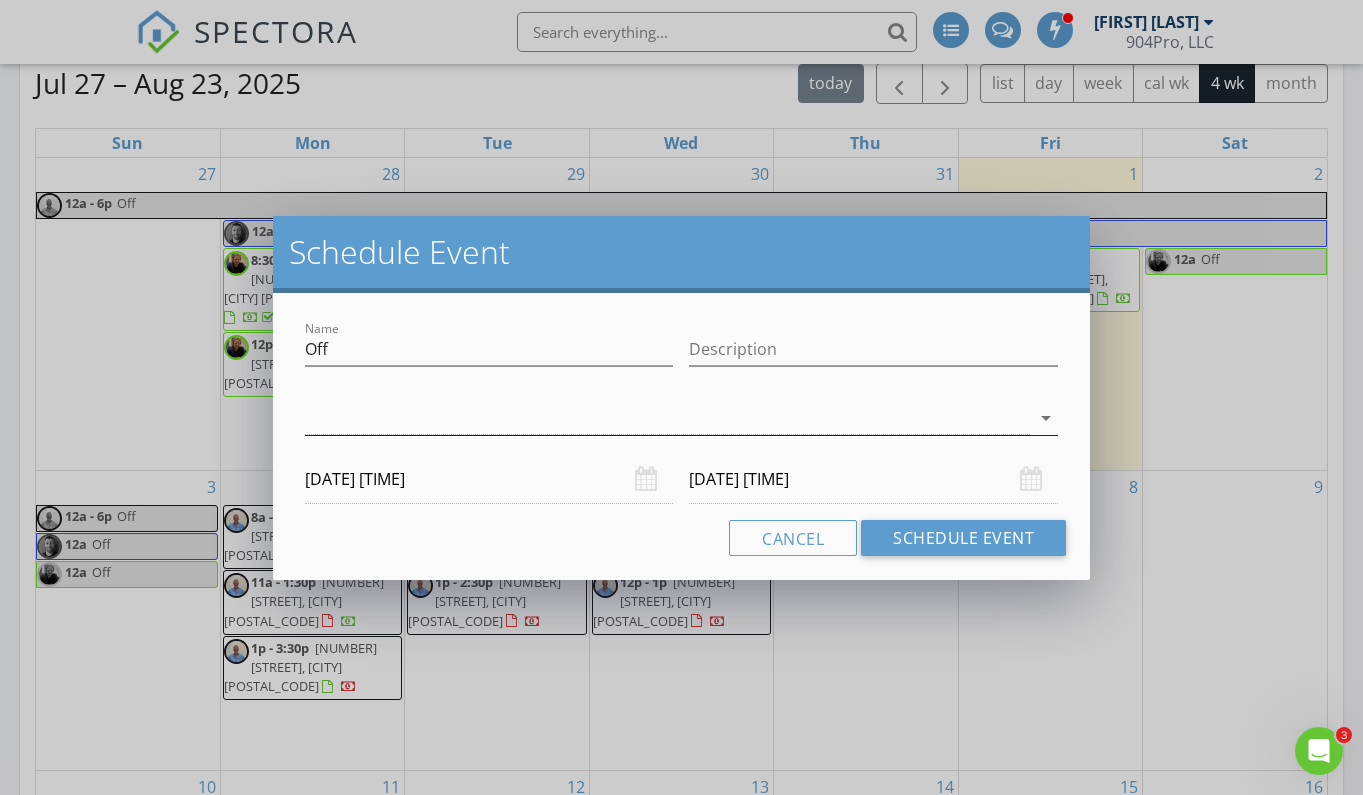 click at bounding box center (668, 418) 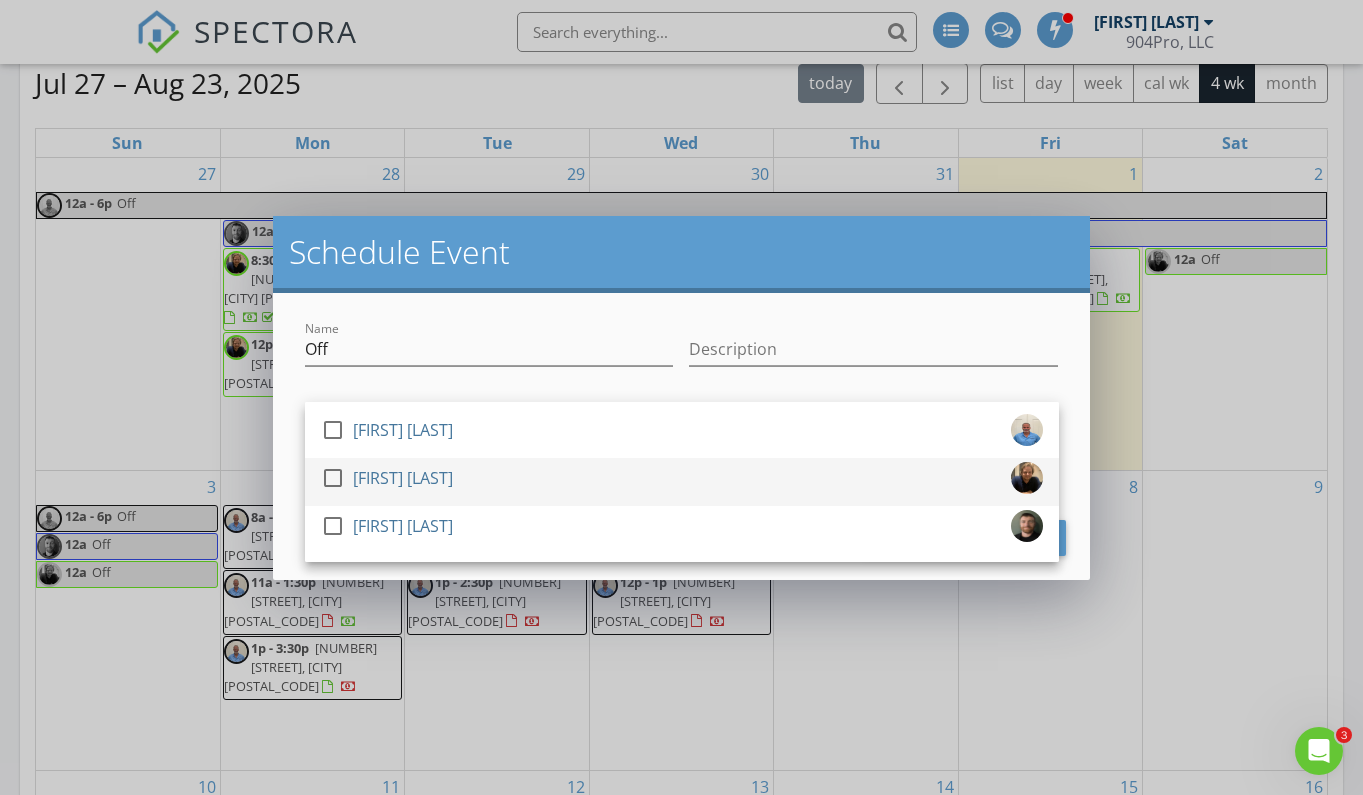 click on "check_box_outline_blank" at bounding box center [337, 478] 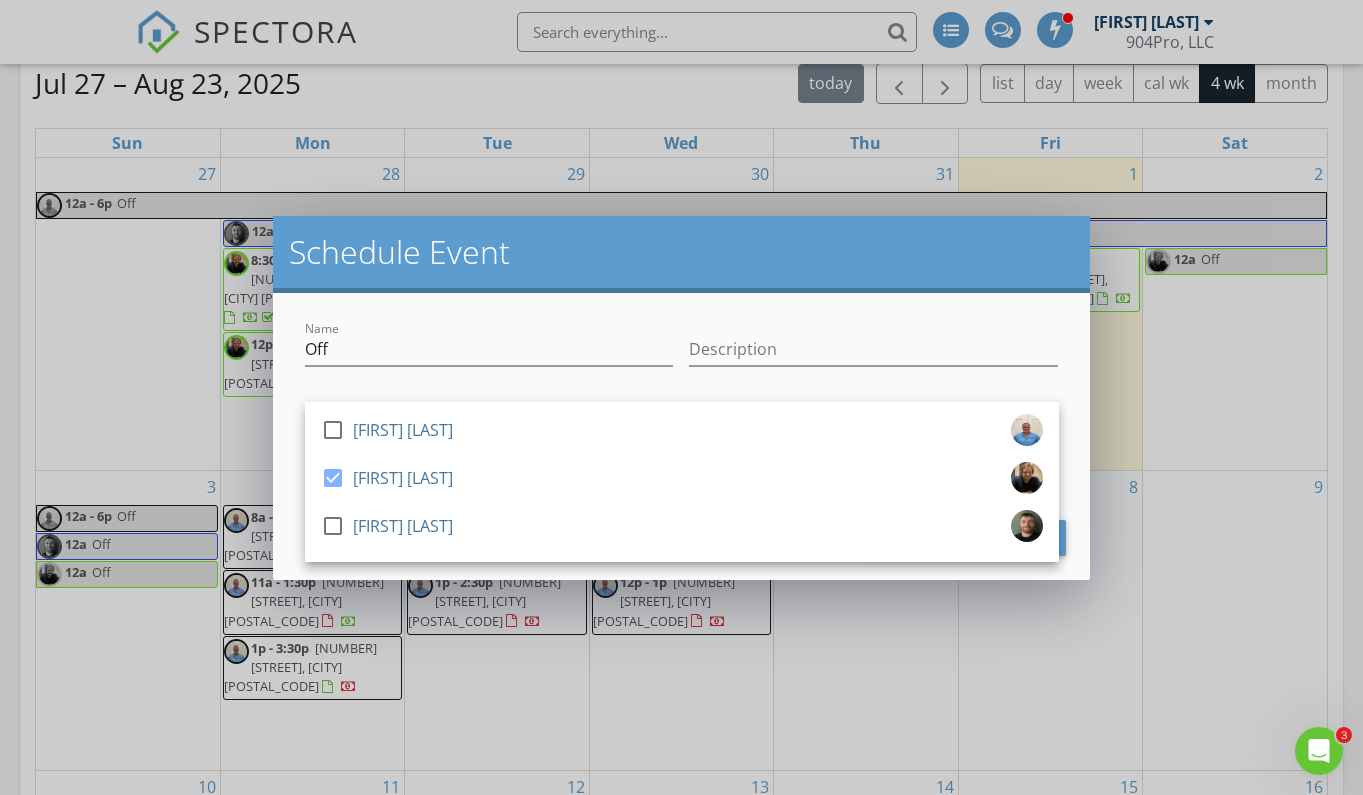 click on "check_box_outline_blank   [FIRST] [LAST]   check_box   [FIRST] [LAST]   check_box_outline_blank   [FIRST] [LAST]   [FIRST] [LAST] arrow_drop_down" at bounding box center [682, 420] 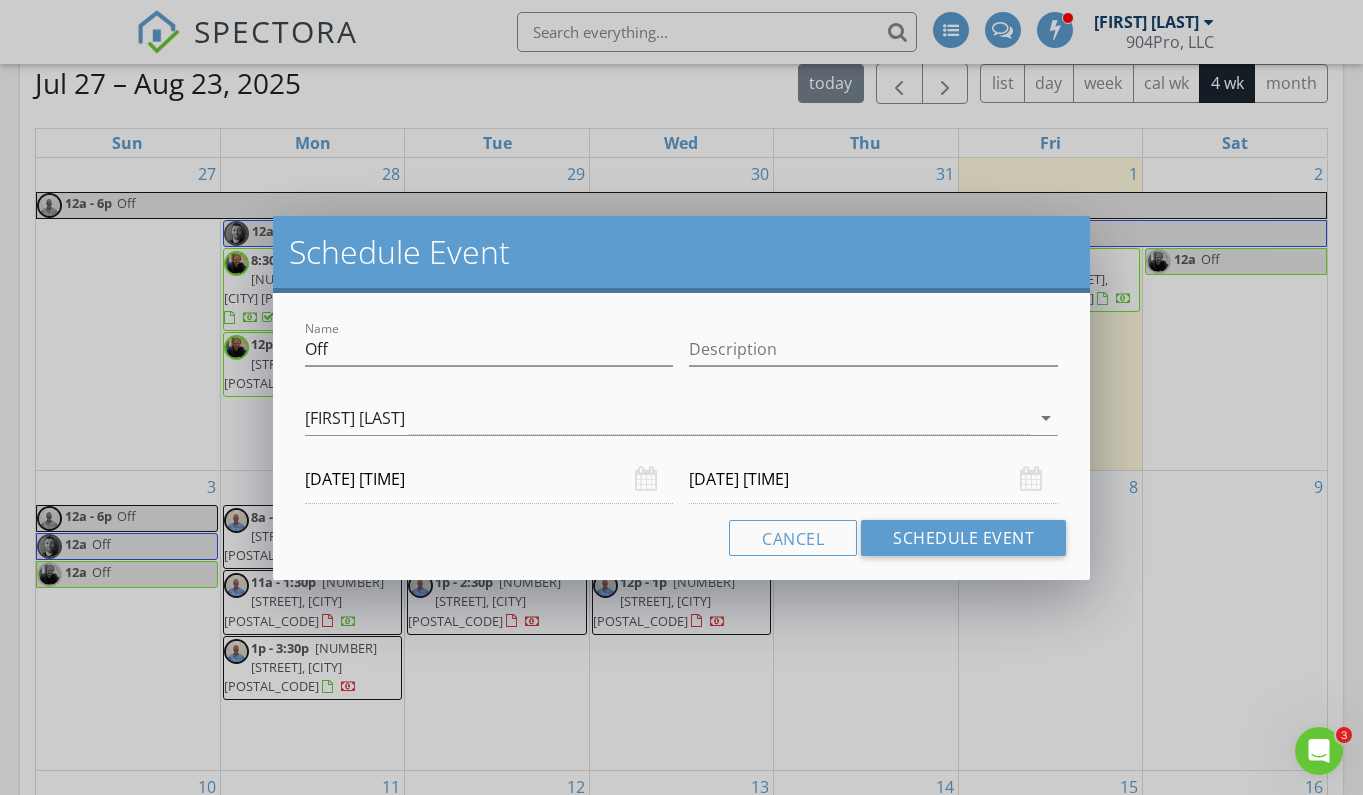 click on "[DATE] [TIME]" at bounding box center (489, 479) 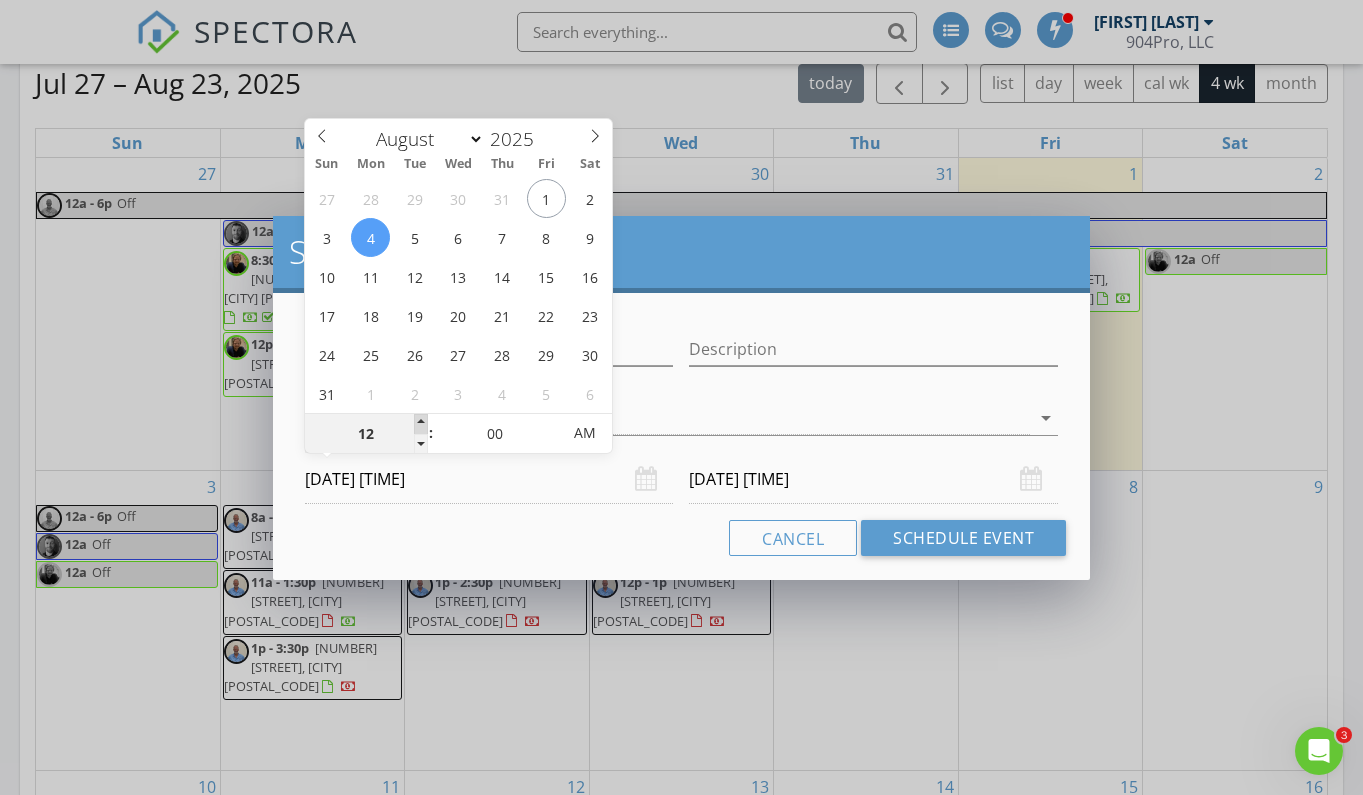 type on "01" 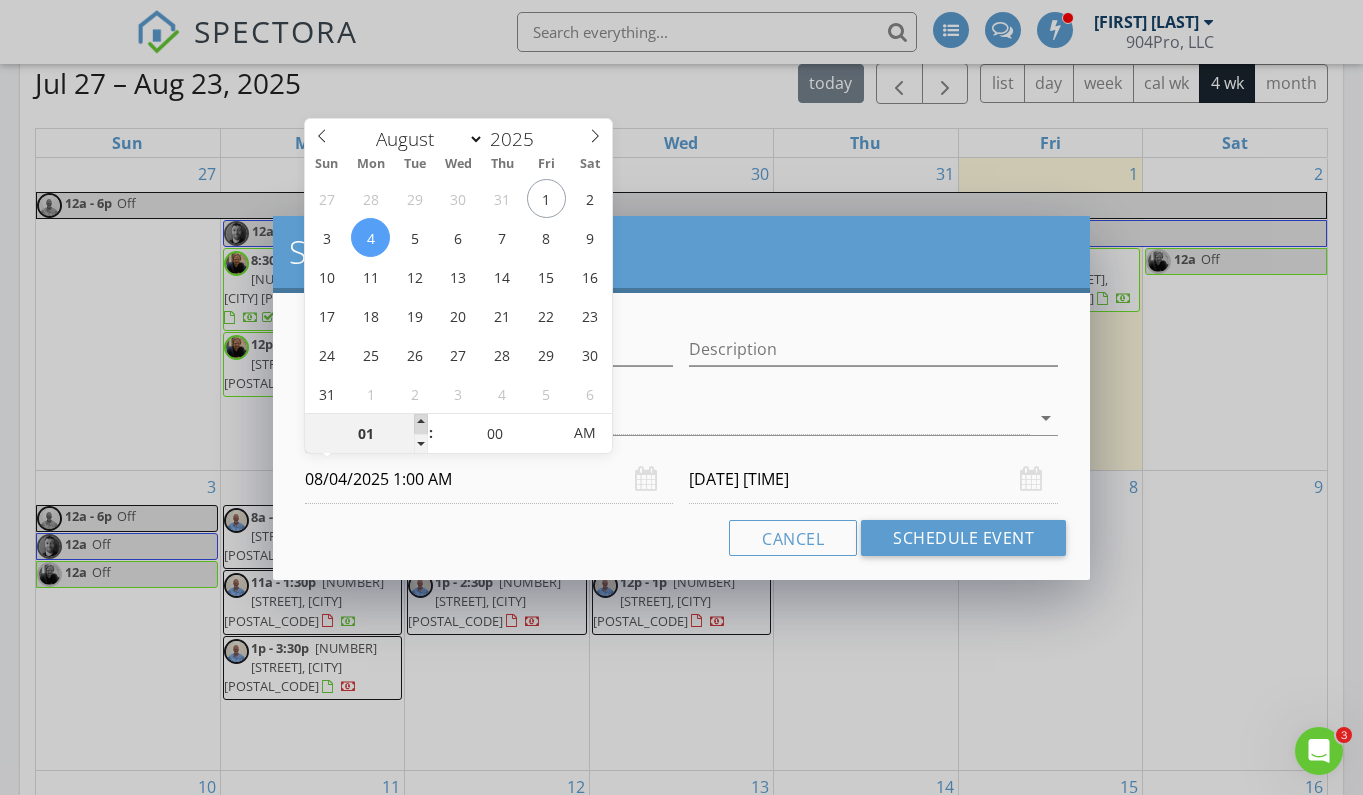 click at bounding box center [421, 424] 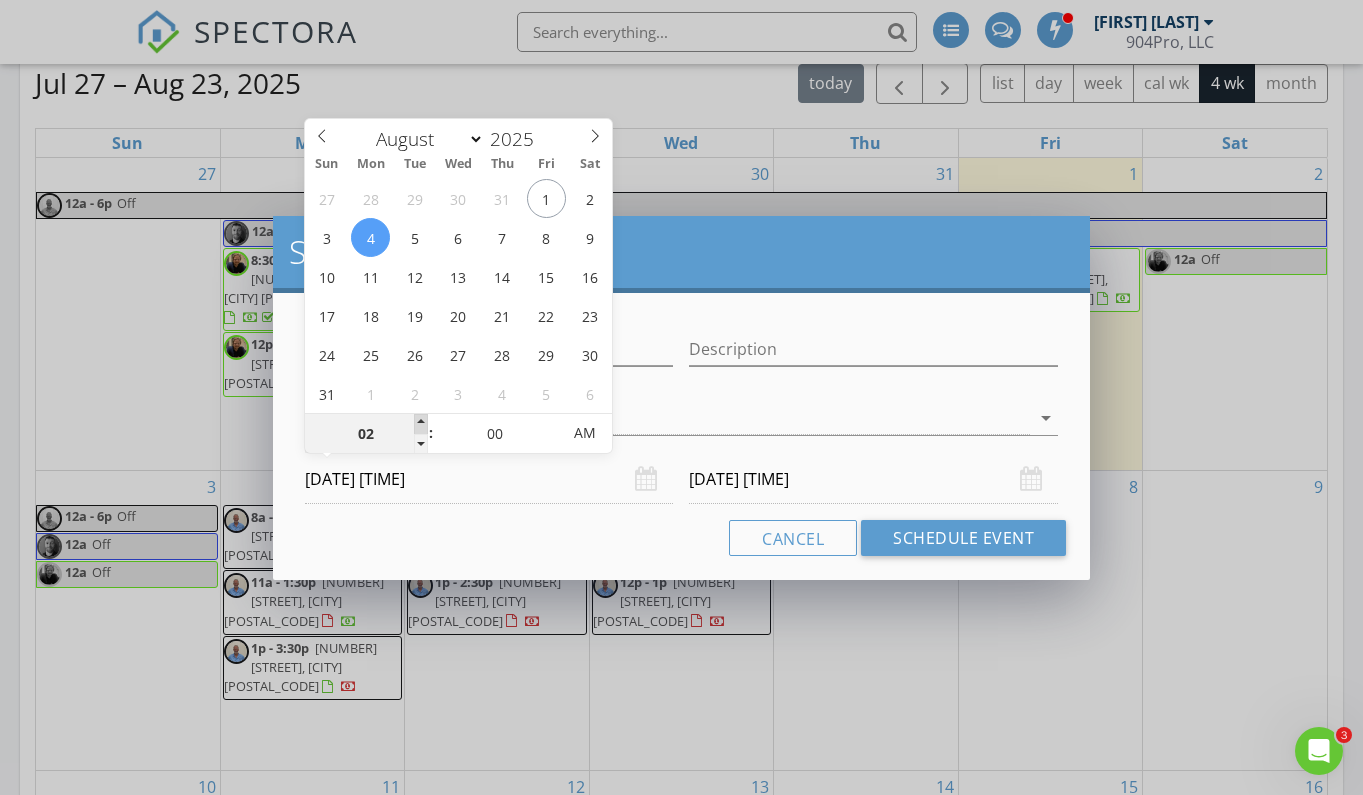 click at bounding box center (421, 424) 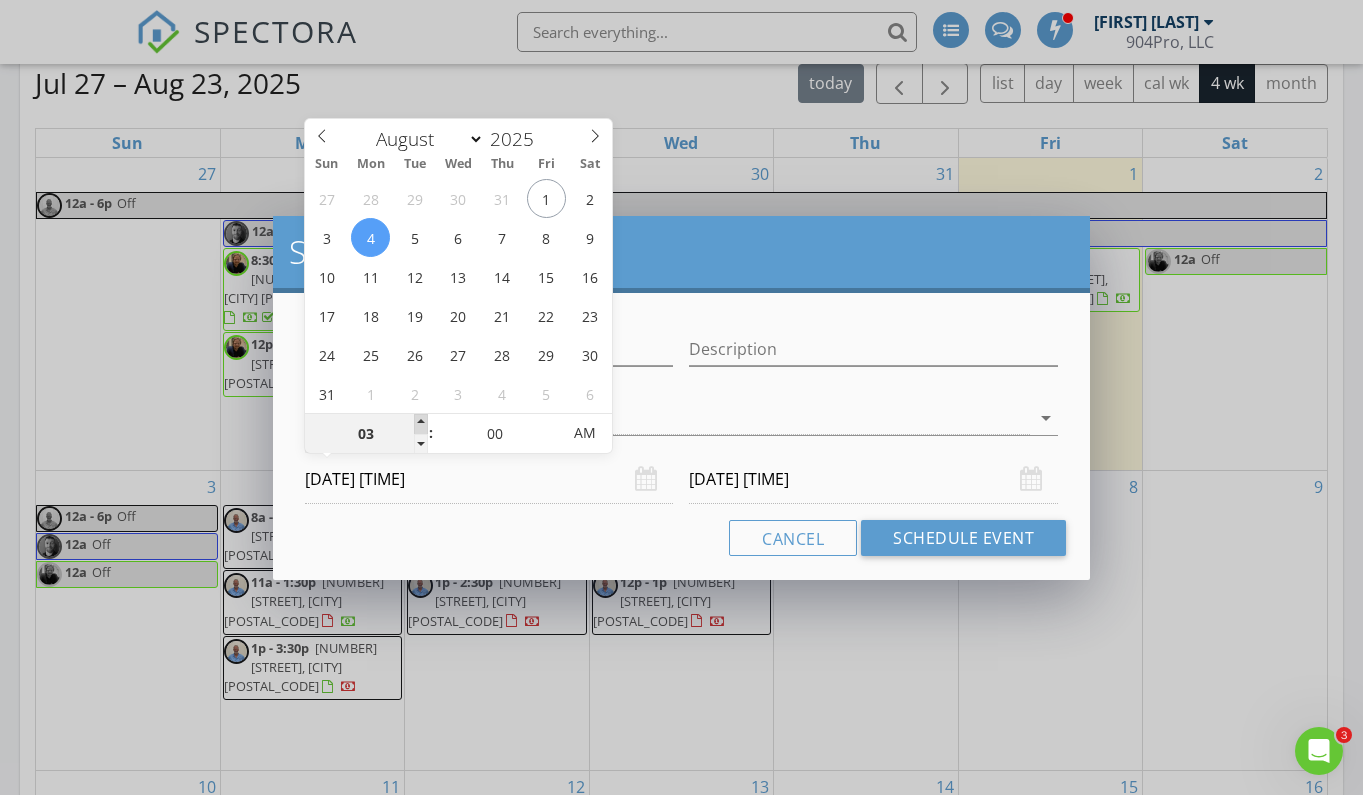 click at bounding box center (421, 424) 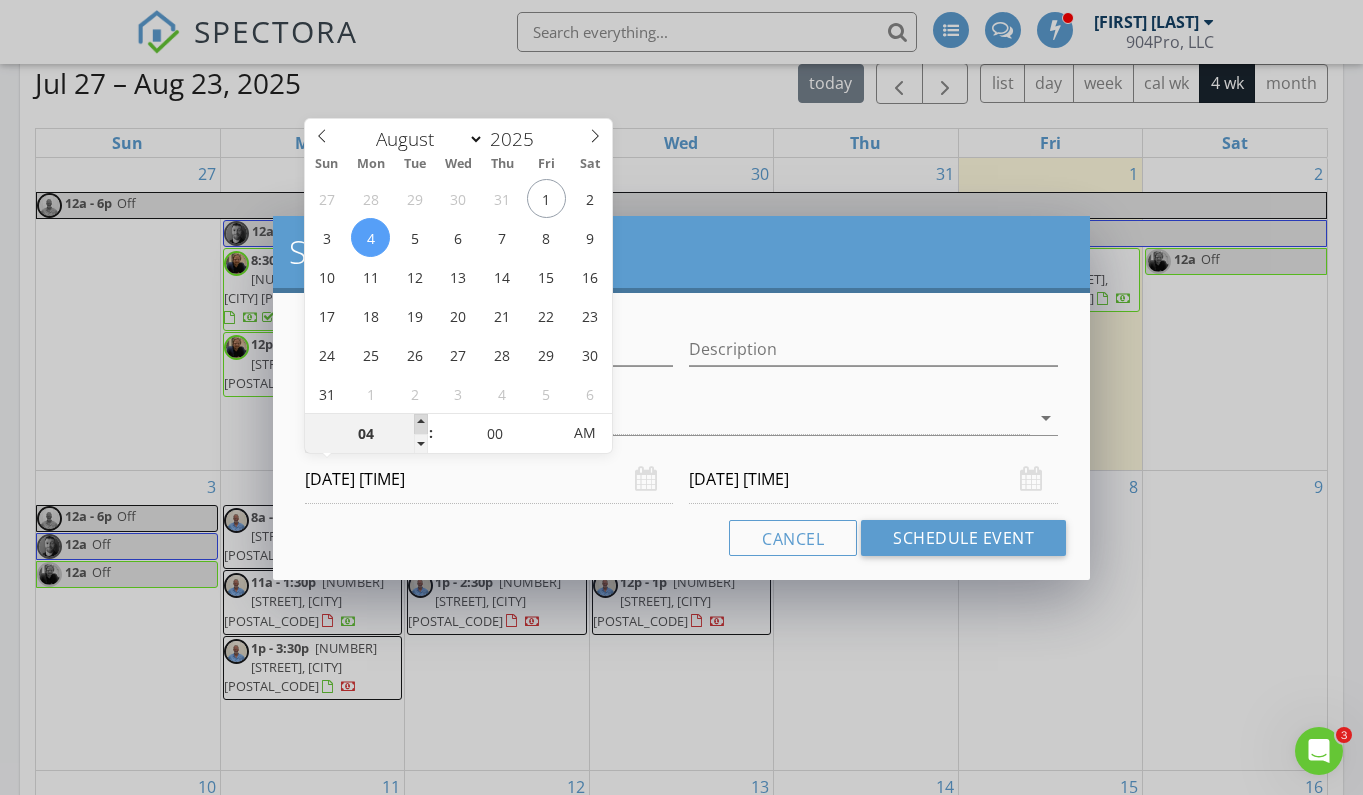 click at bounding box center [421, 424] 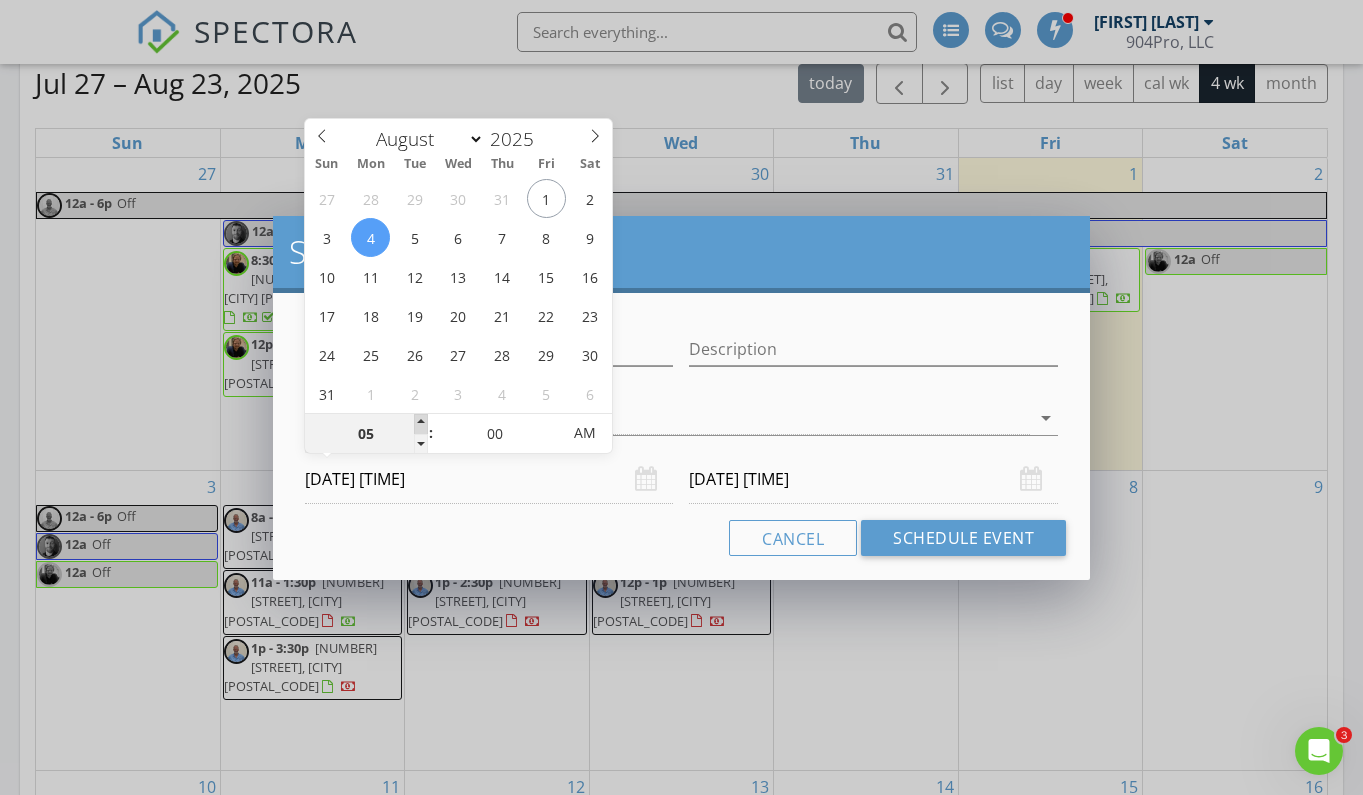 type on "[DATE] [TIME]" 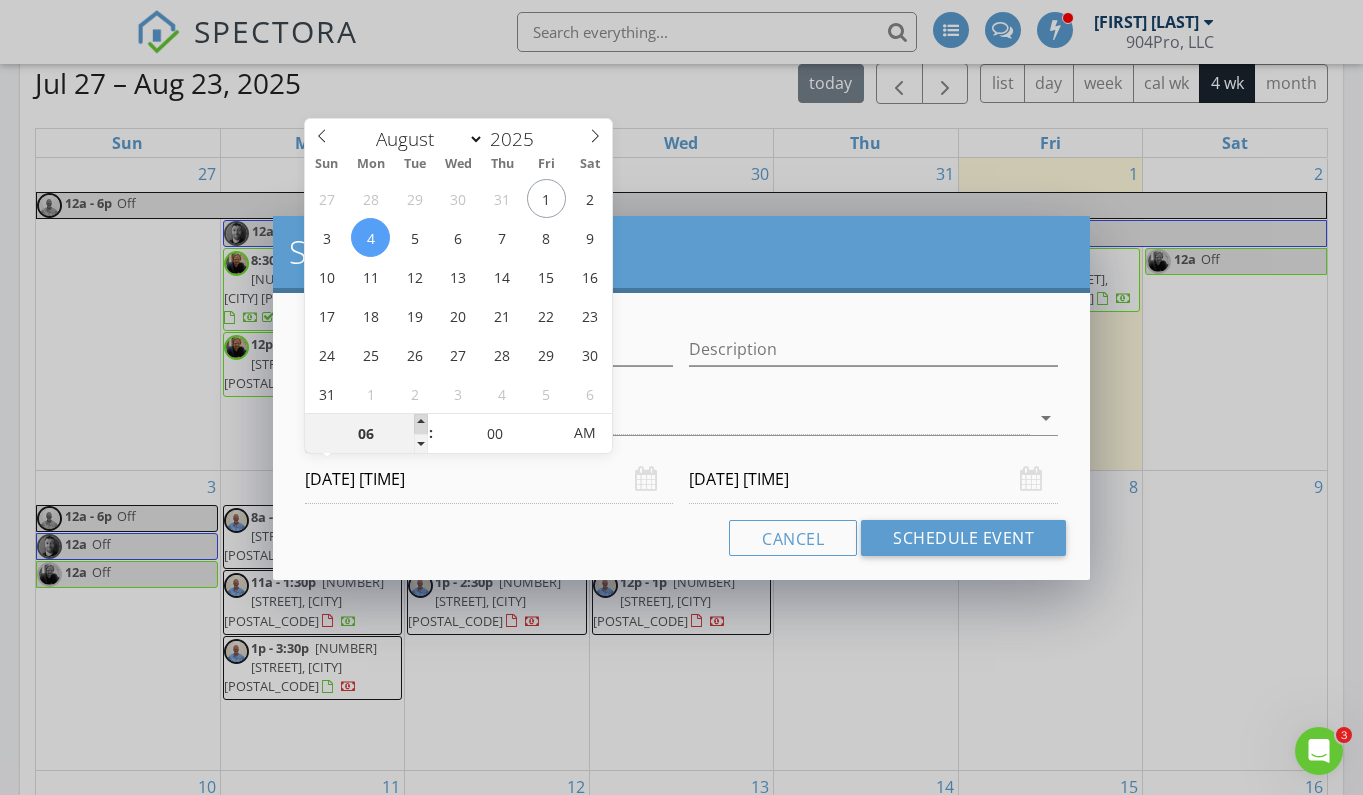 click at bounding box center [421, 424] 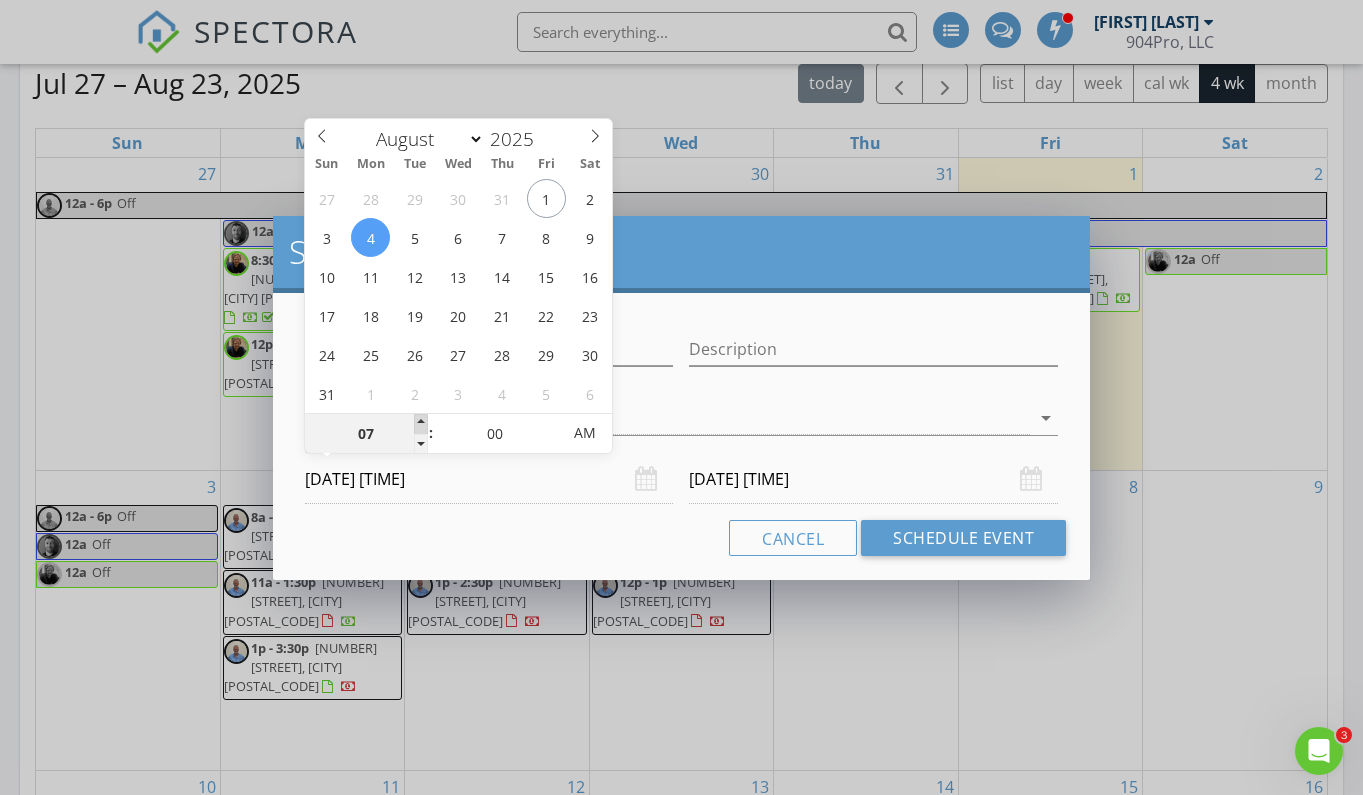click at bounding box center (421, 424) 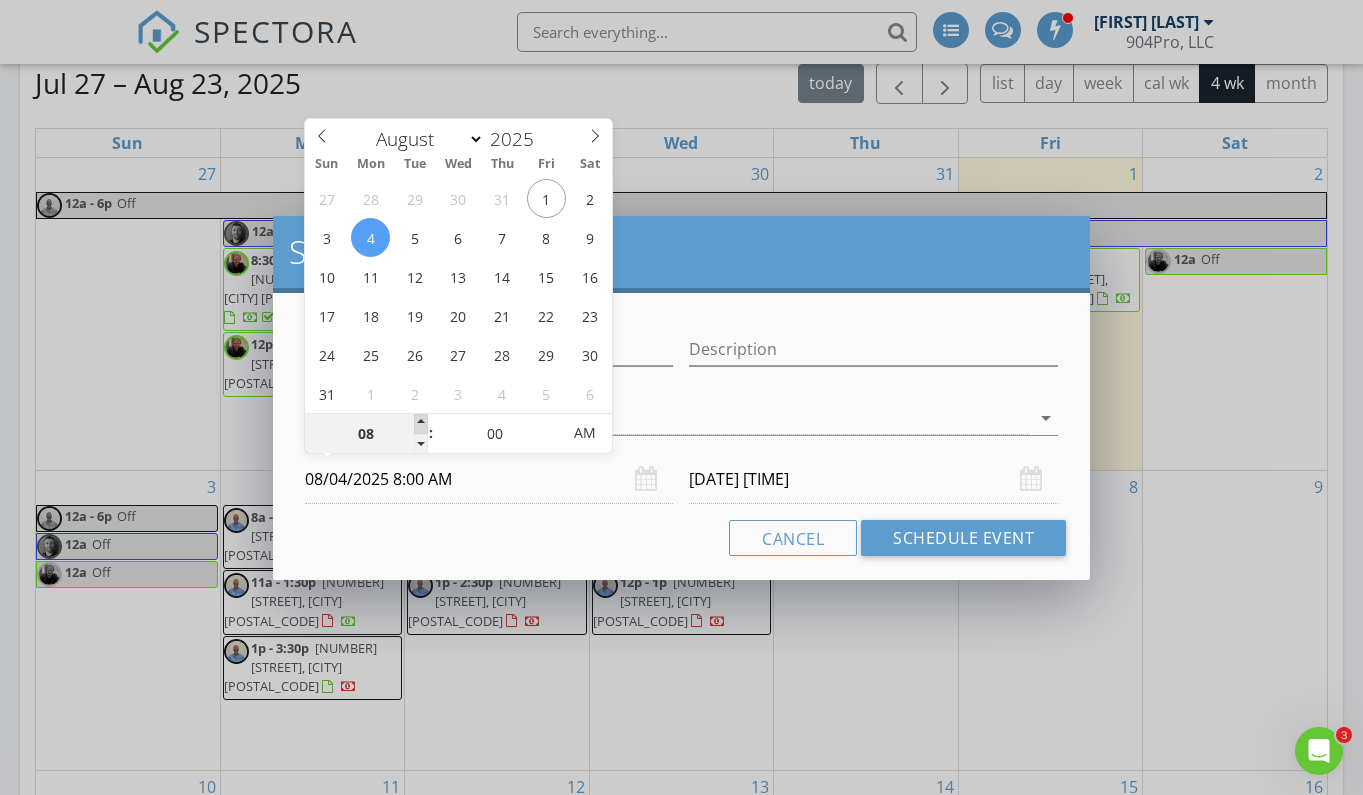click at bounding box center [421, 424] 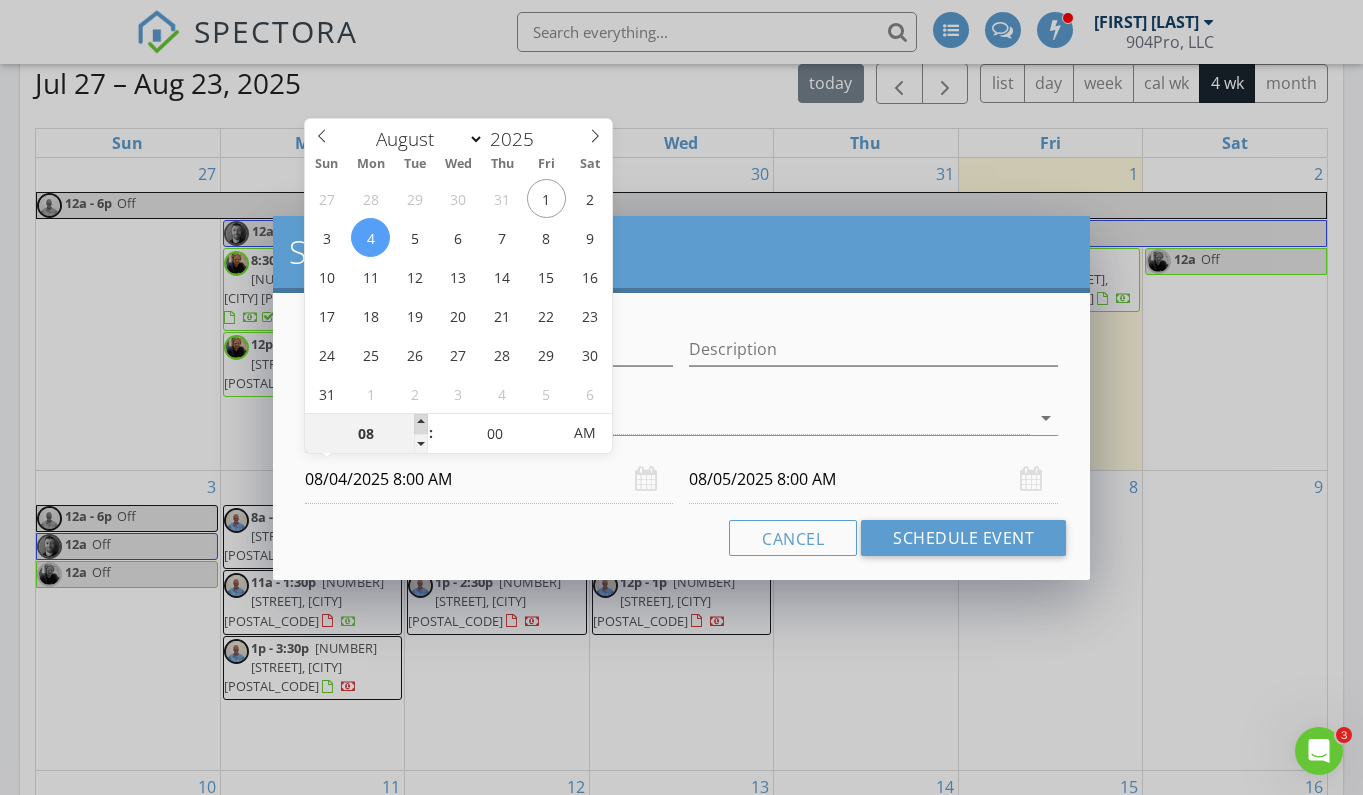 type on "09" 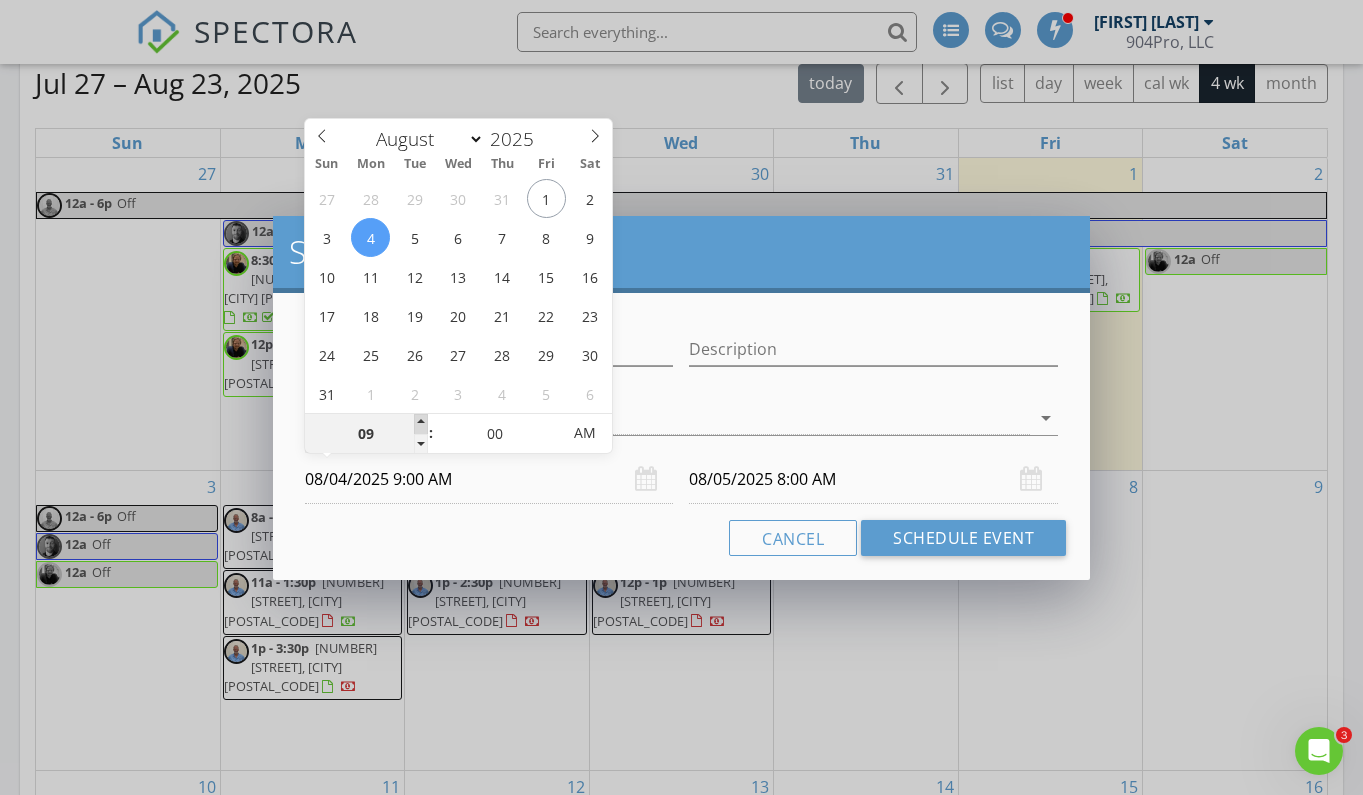 click at bounding box center (421, 424) 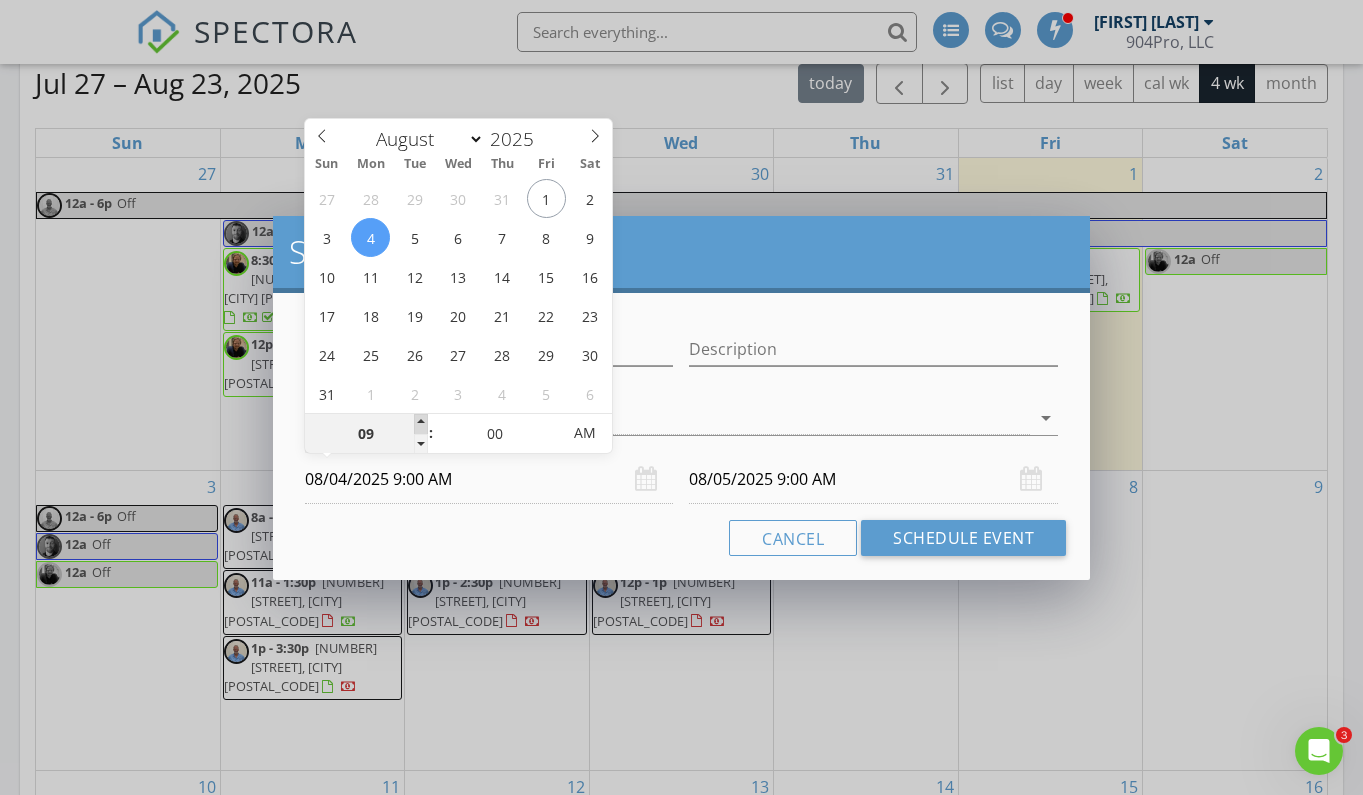 type on "10" 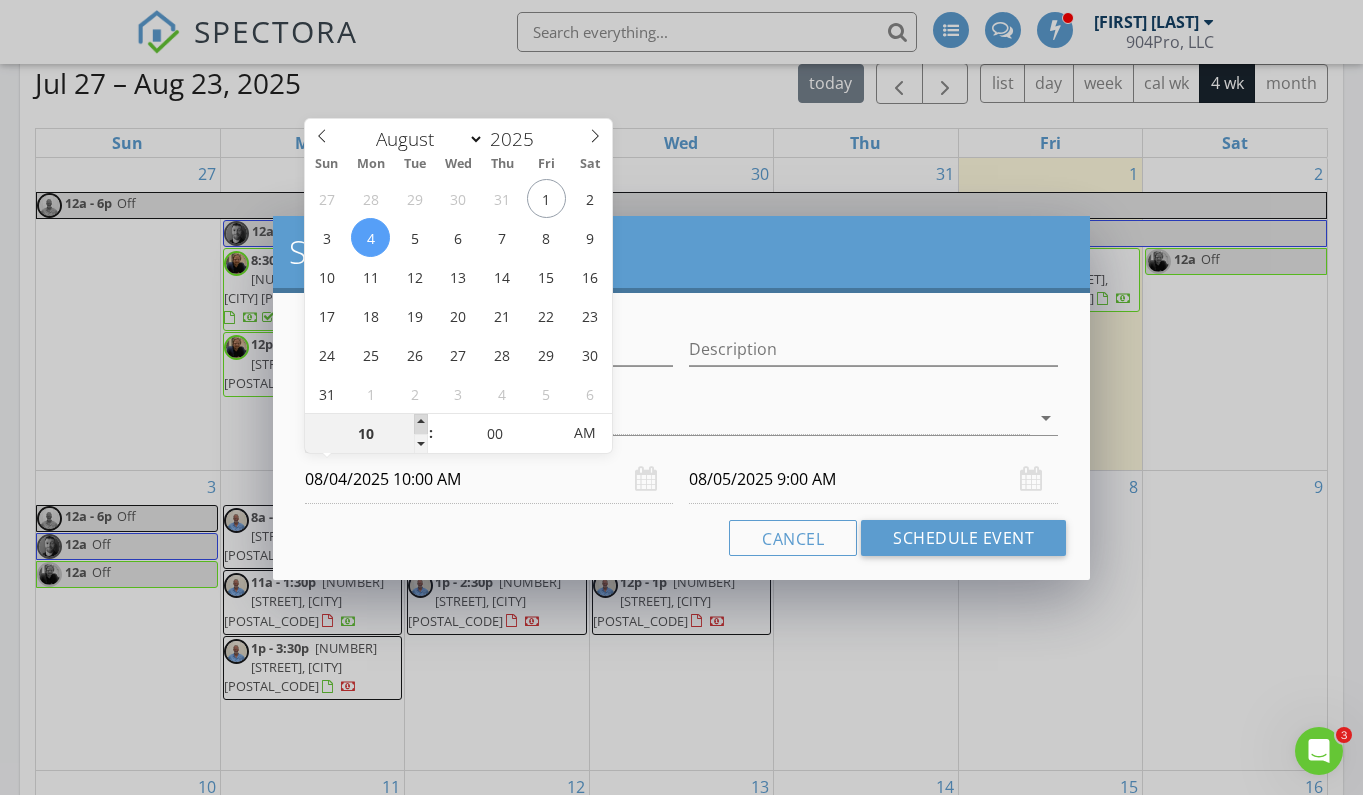 click at bounding box center [421, 424] 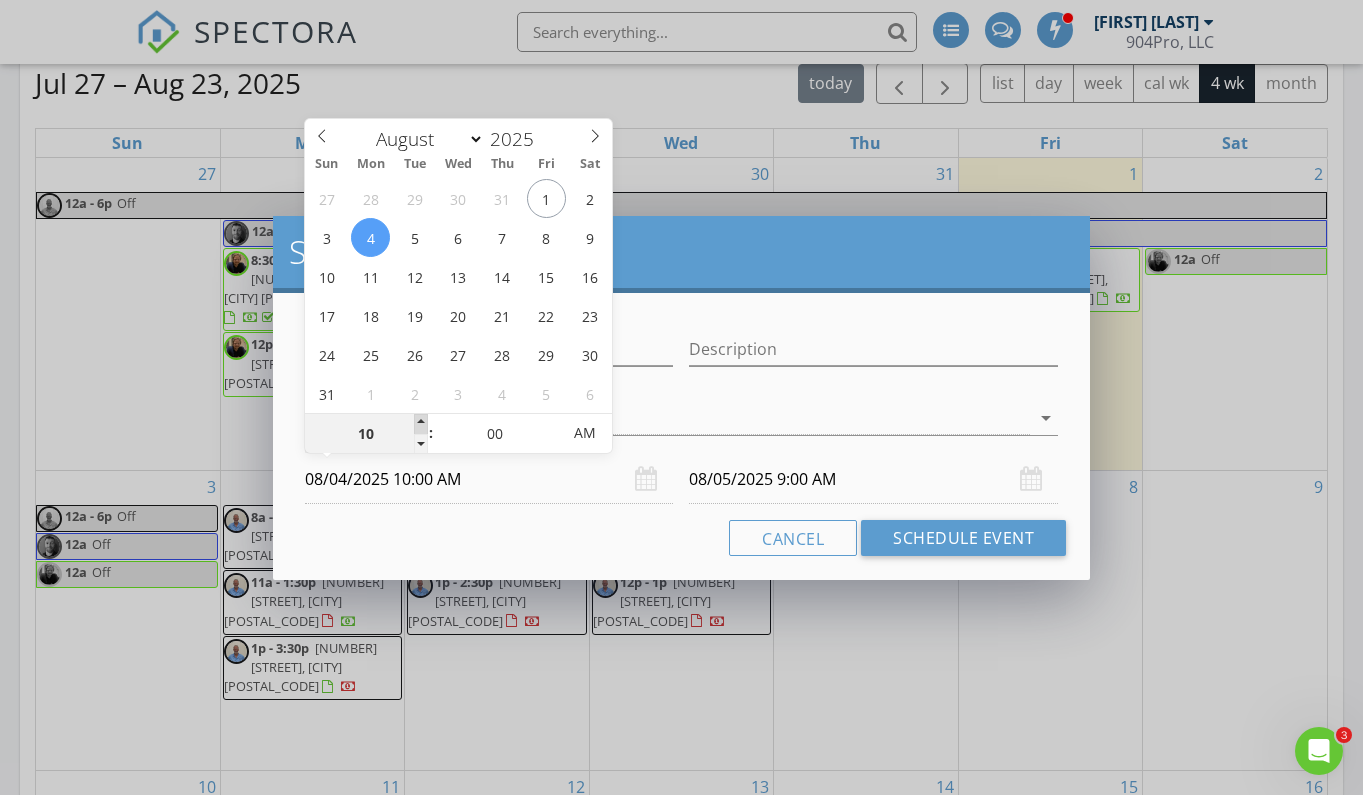 type on "10" 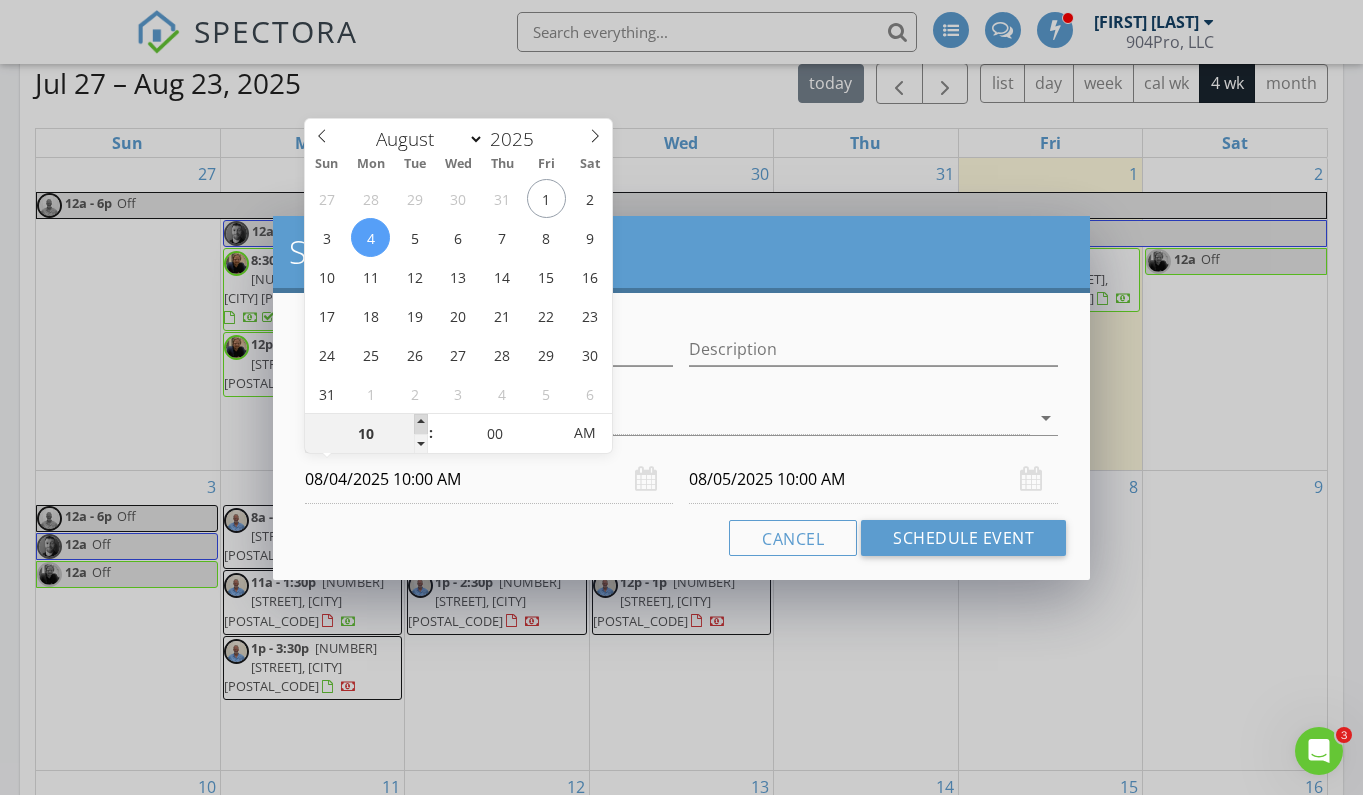 type on "11" 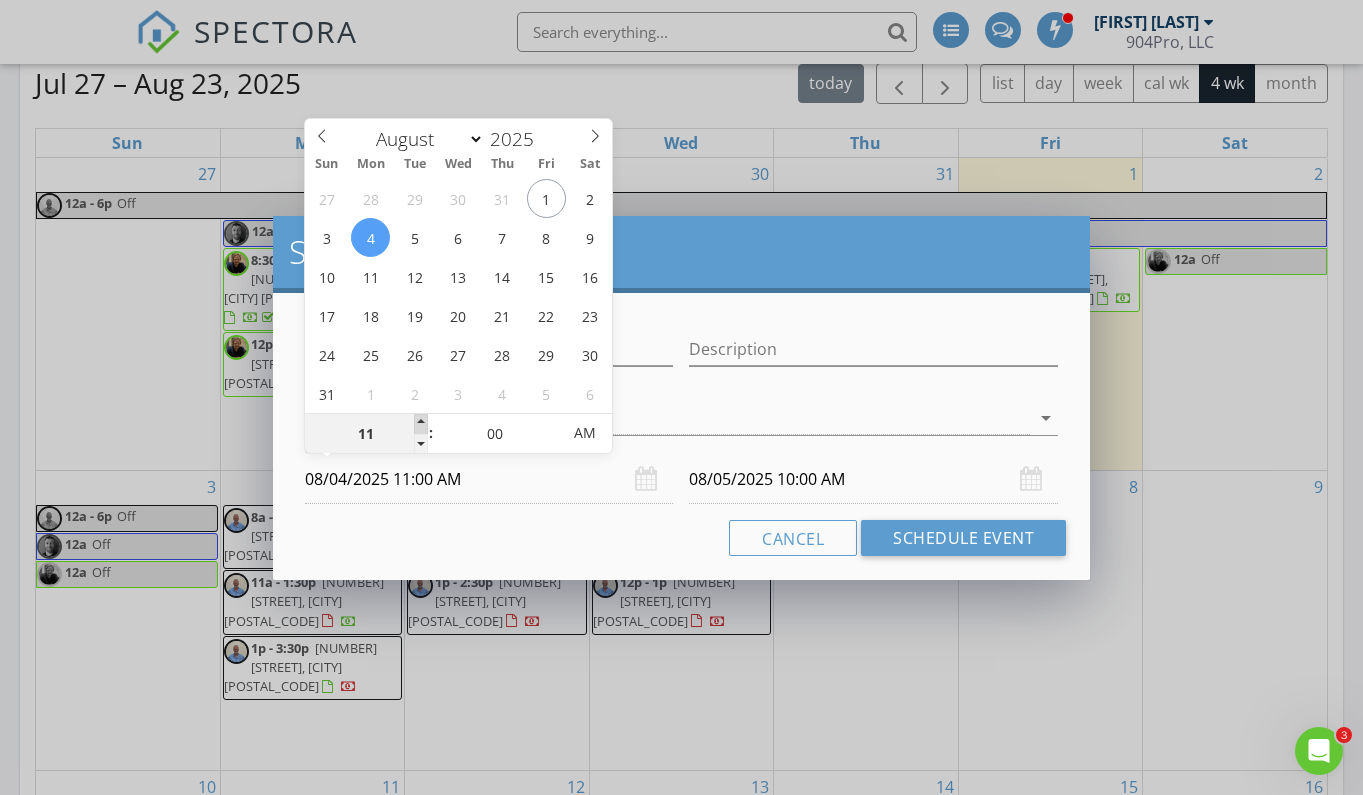 click at bounding box center [421, 424] 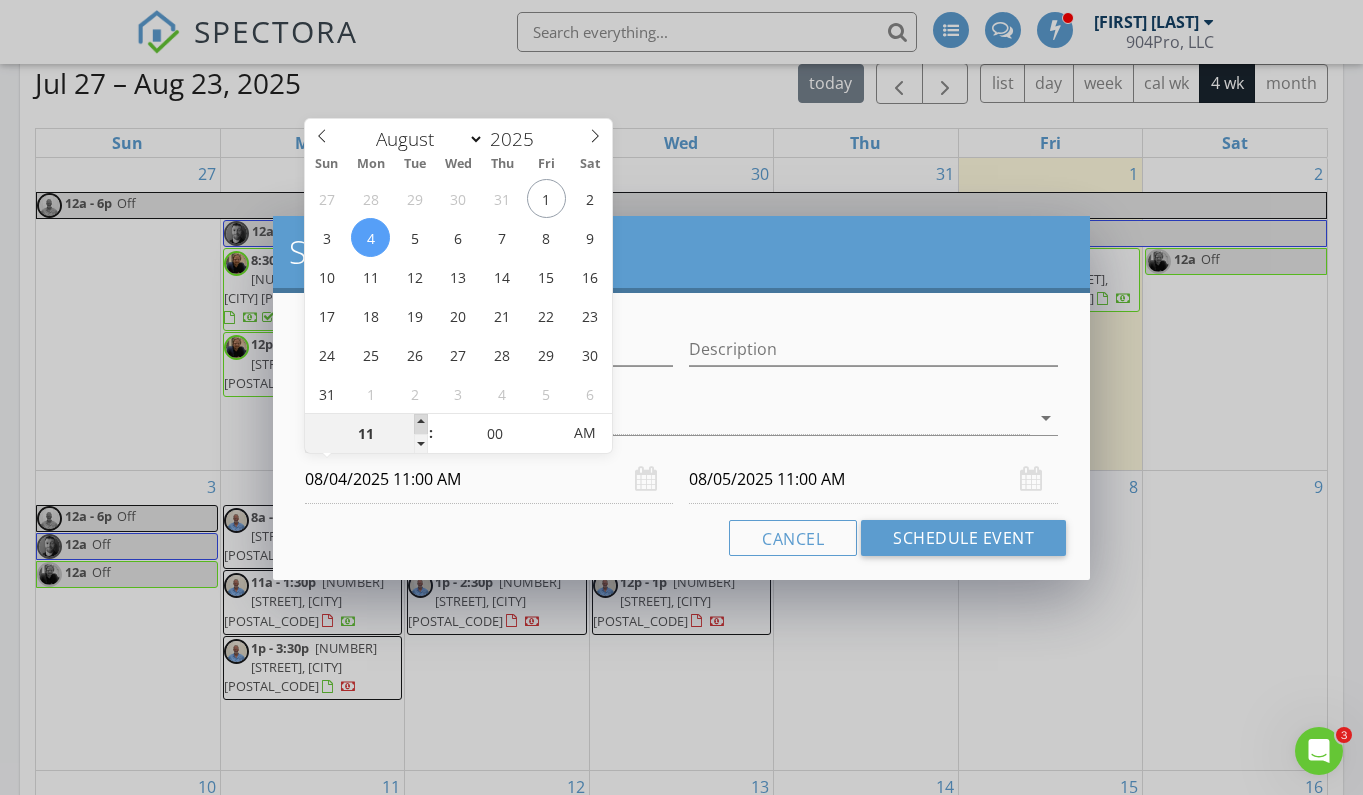 type on "12" 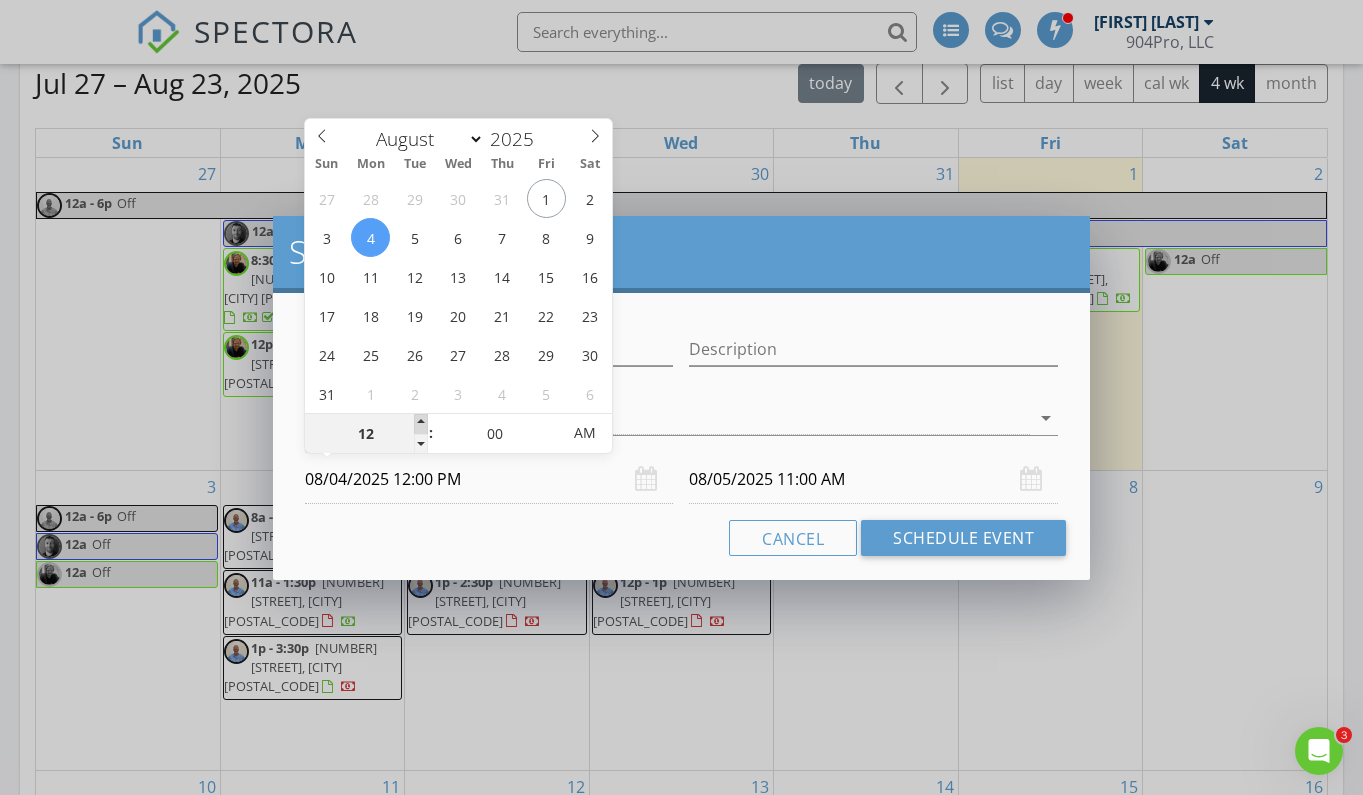 click at bounding box center (421, 424) 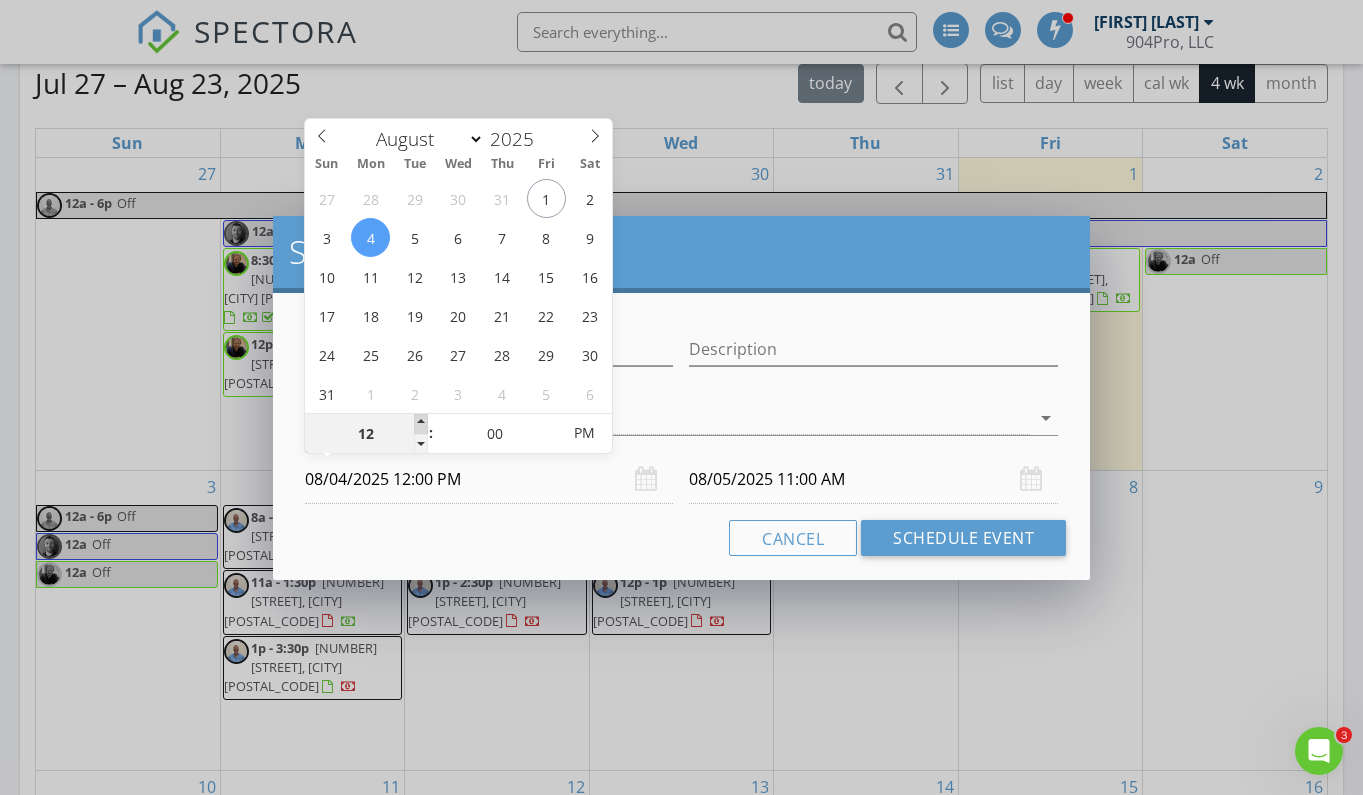type on "12" 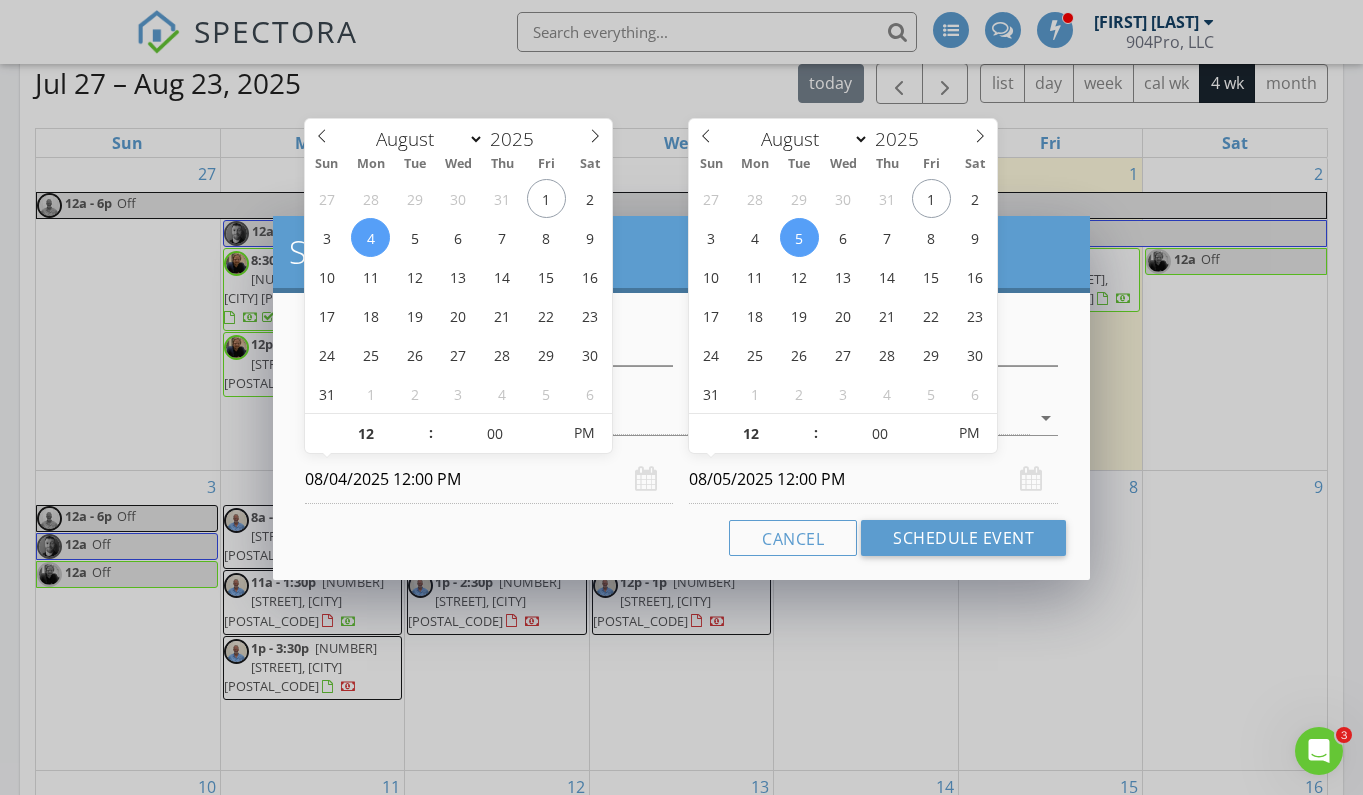 click on "08/05/2025 12:00 PM" at bounding box center (873, 479) 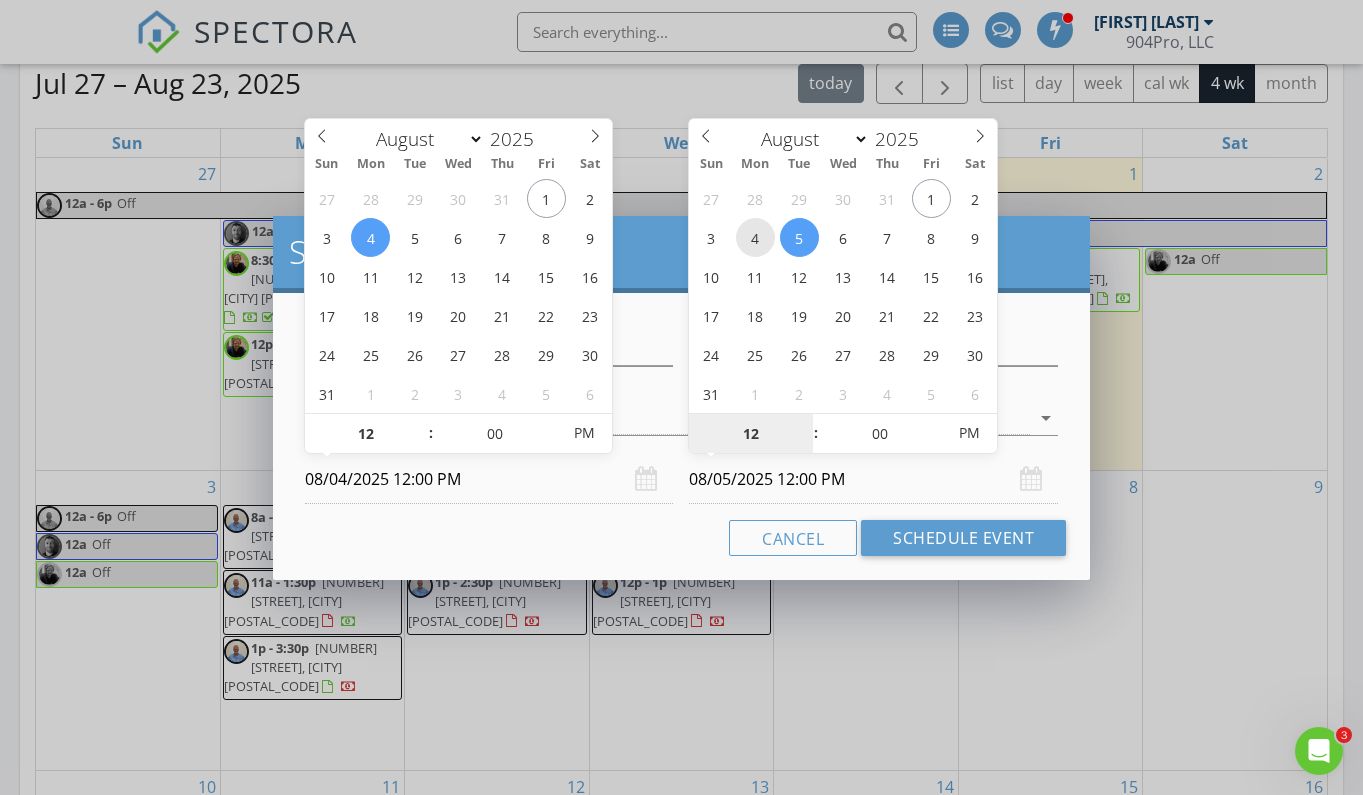 type on "08/04/2025 12:00 PM" 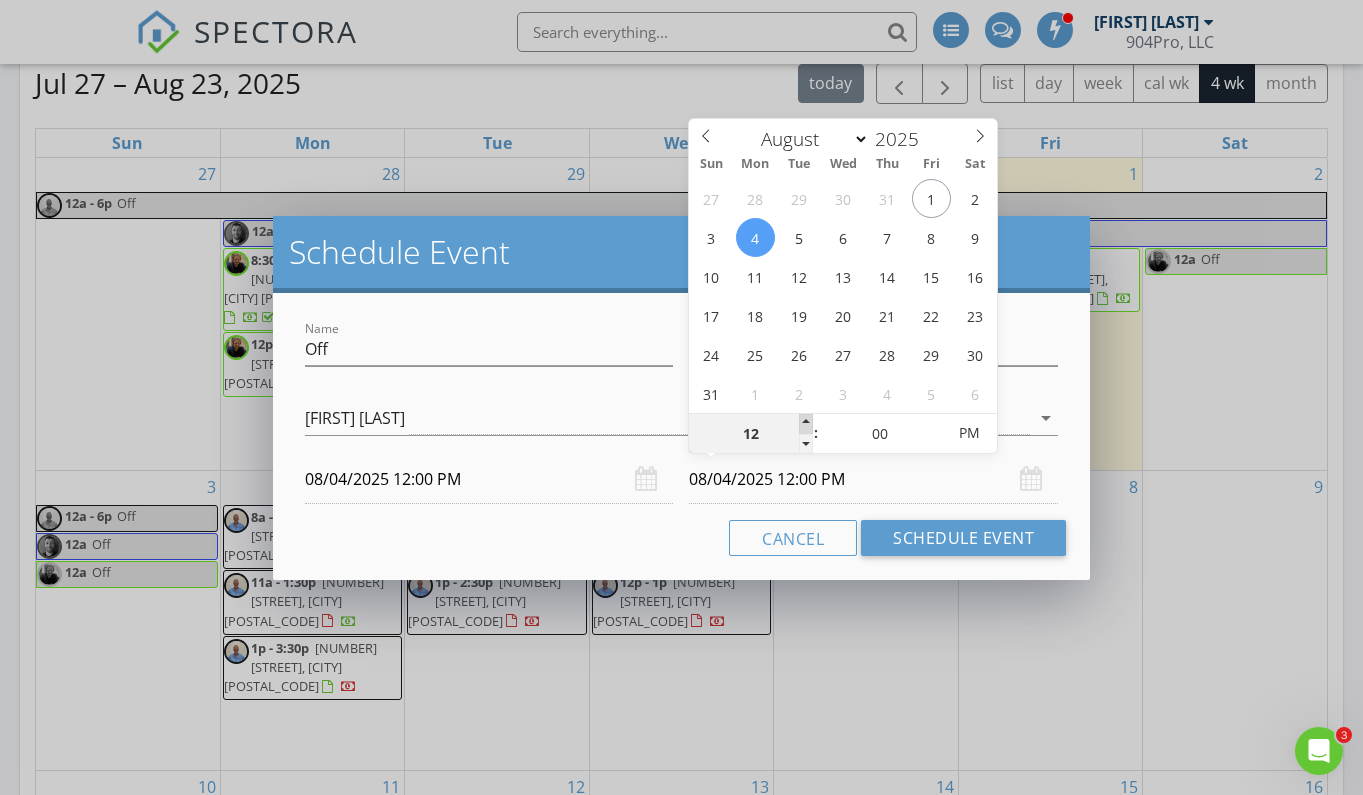 type on "01" 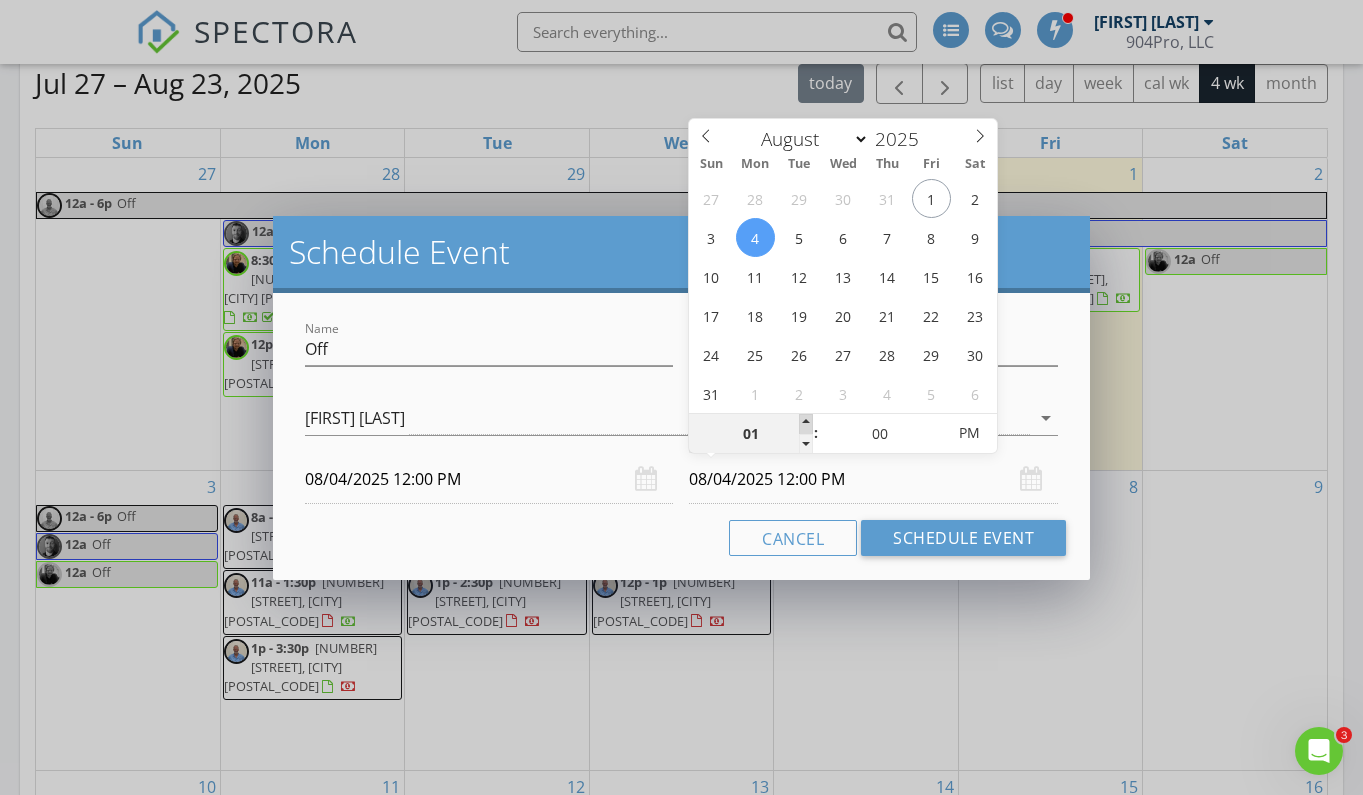 type on "08/04/2025 1:00 PM" 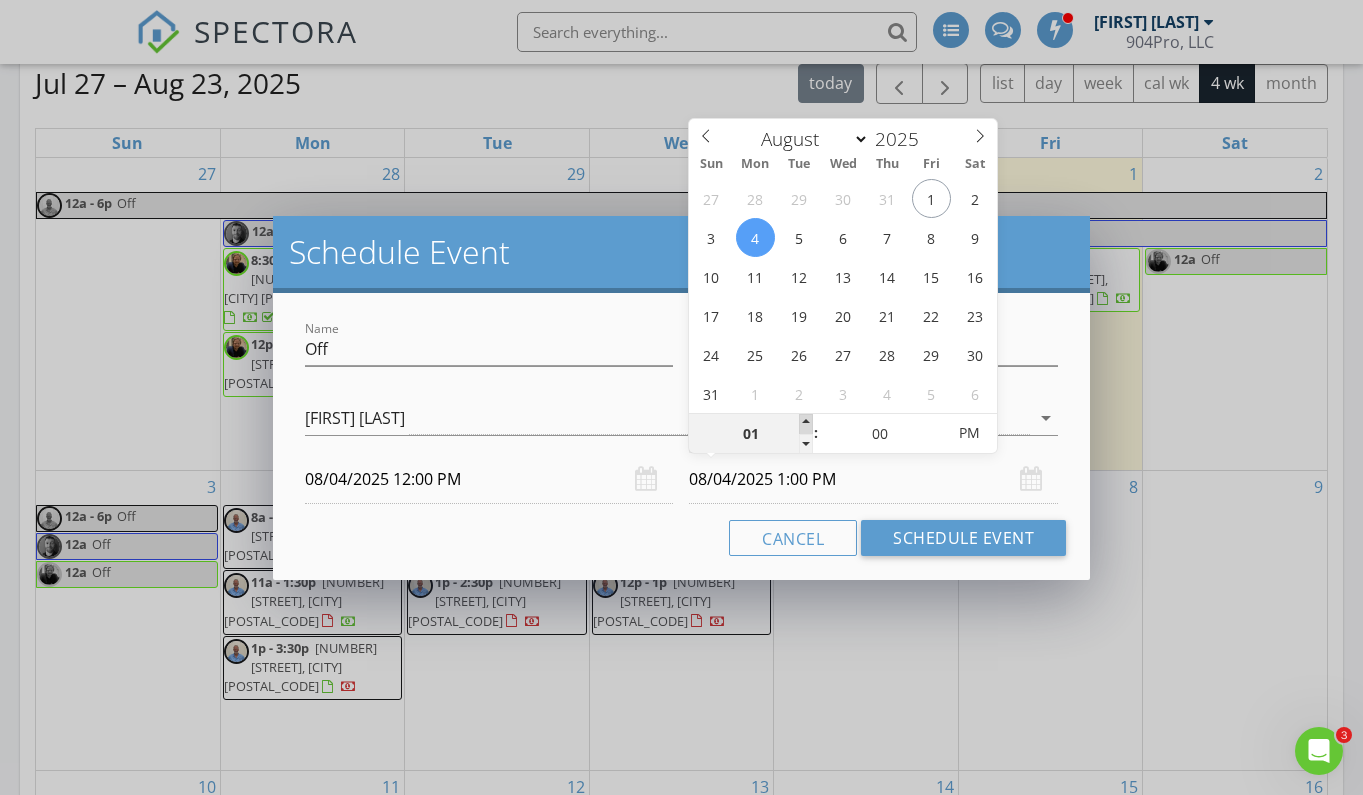 click at bounding box center [806, 424] 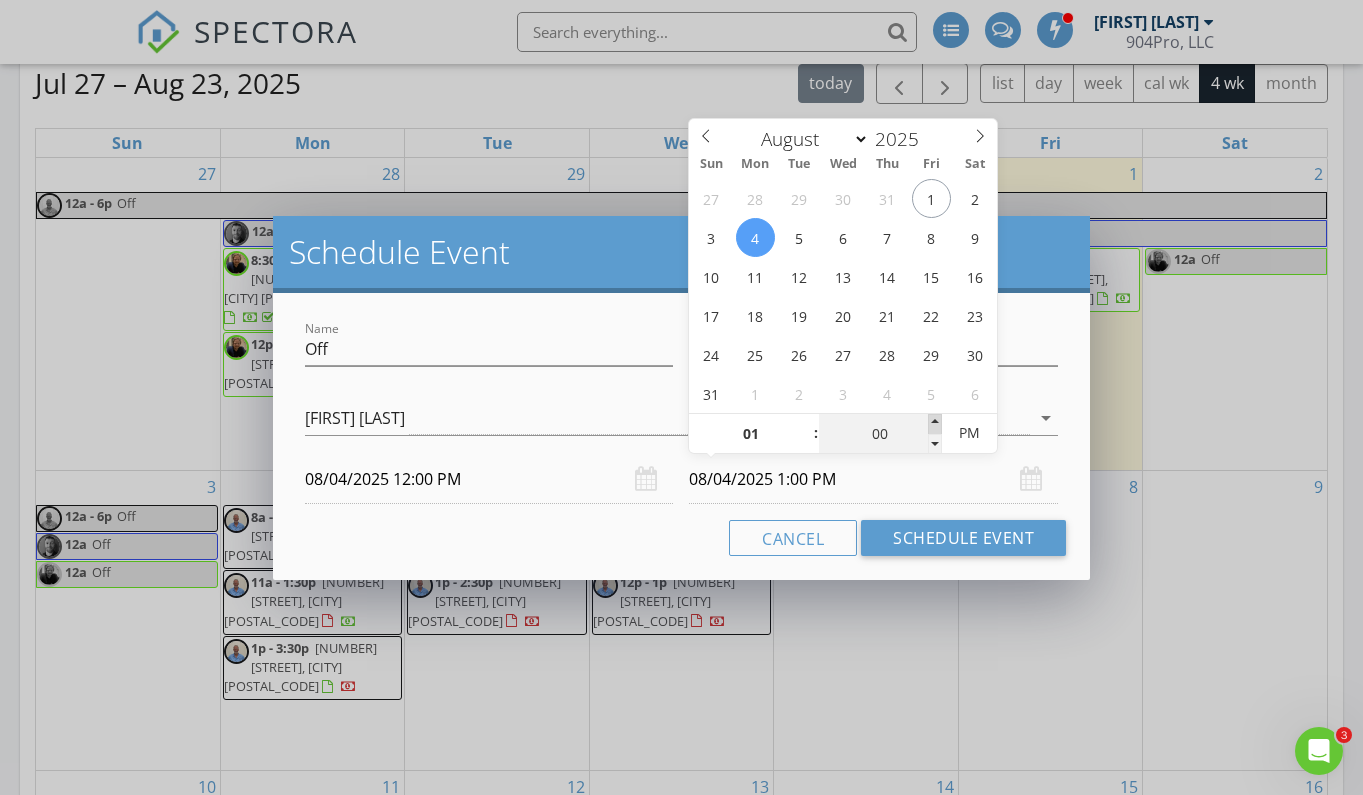 type on "05" 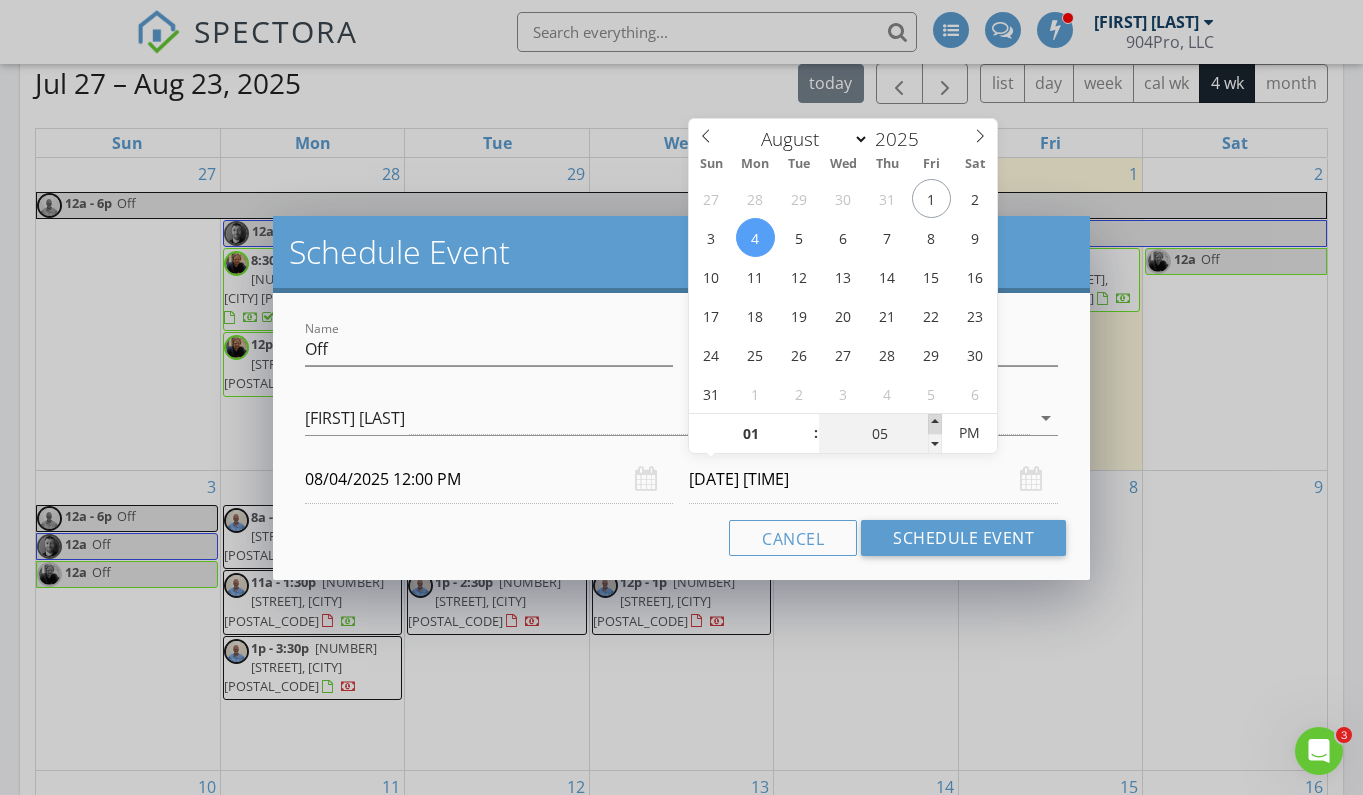 click at bounding box center (935, 424) 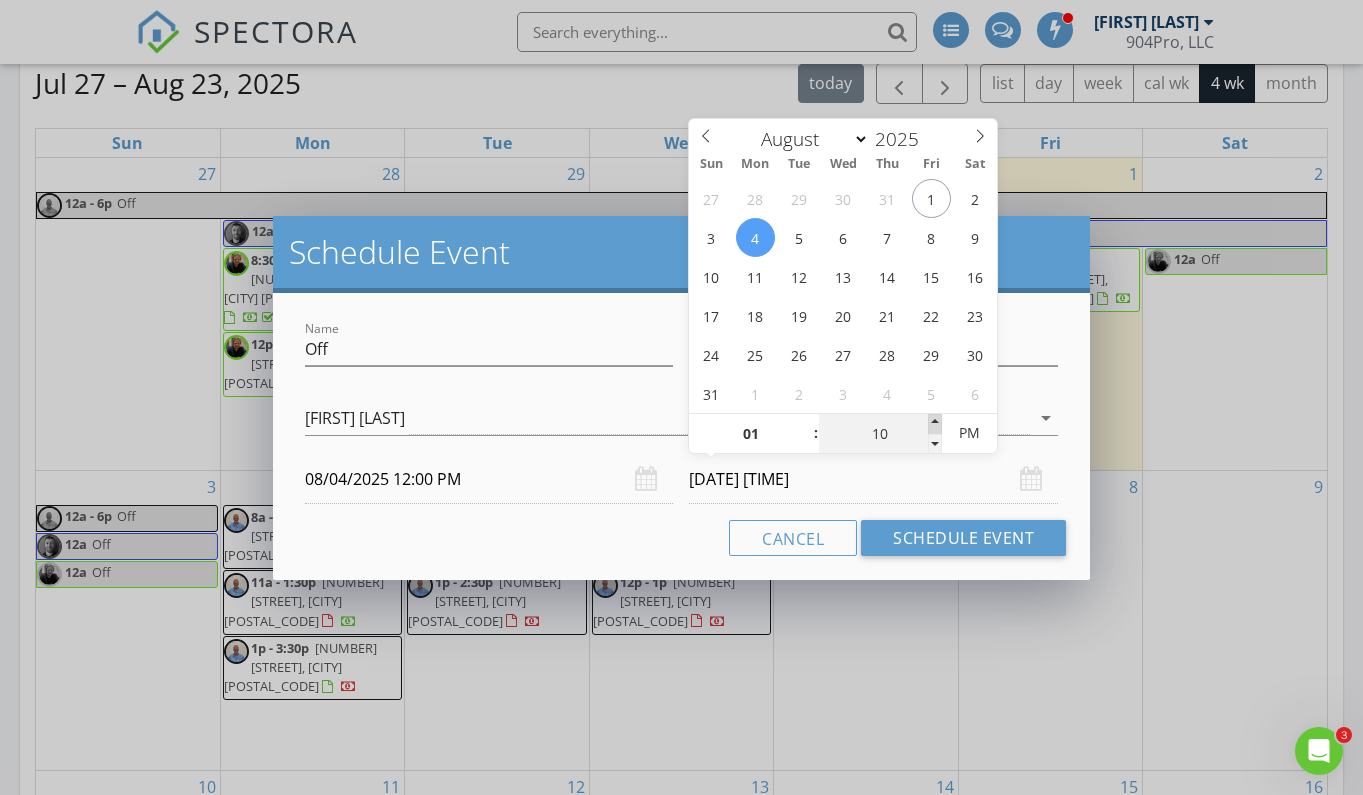 click at bounding box center (935, 424) 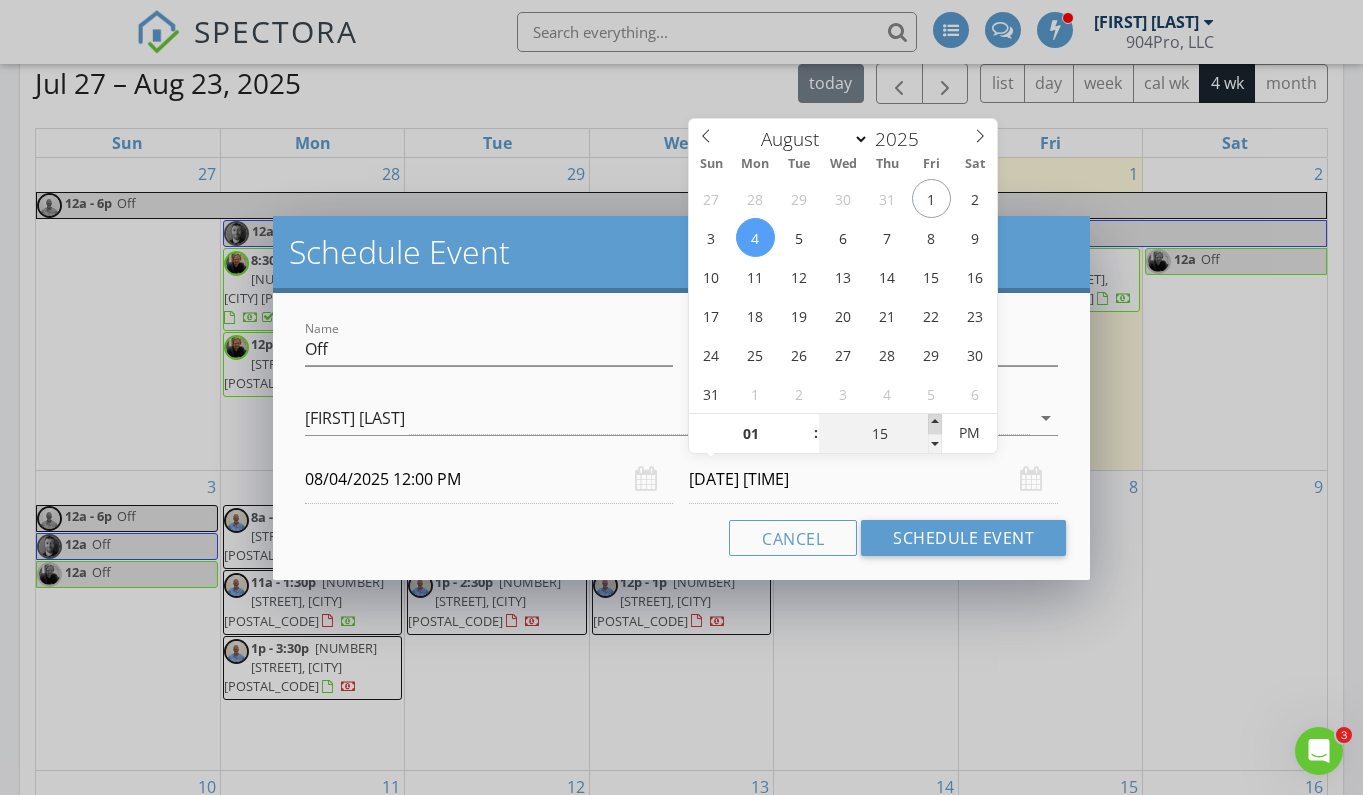 click at bounding box center [935, 424] 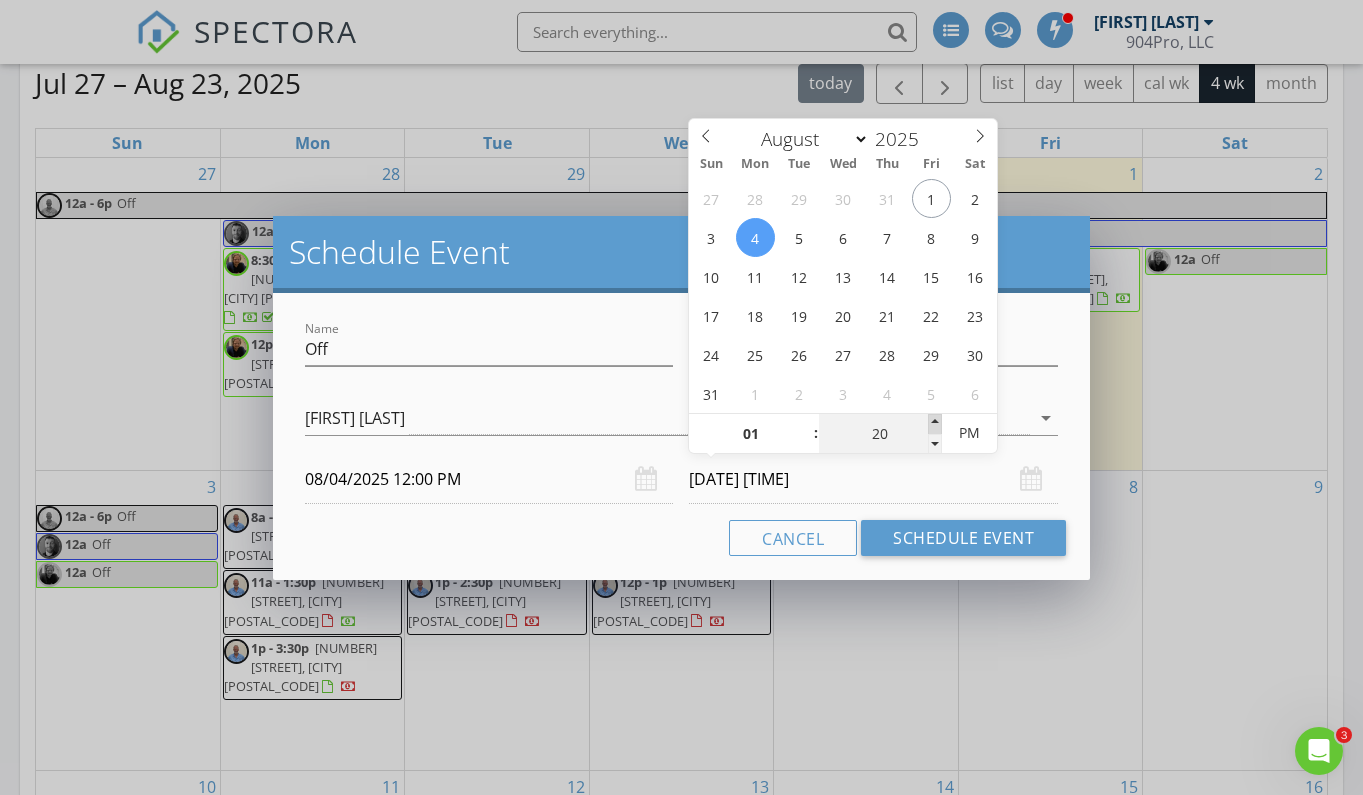 click at bounding box center (935, 424) 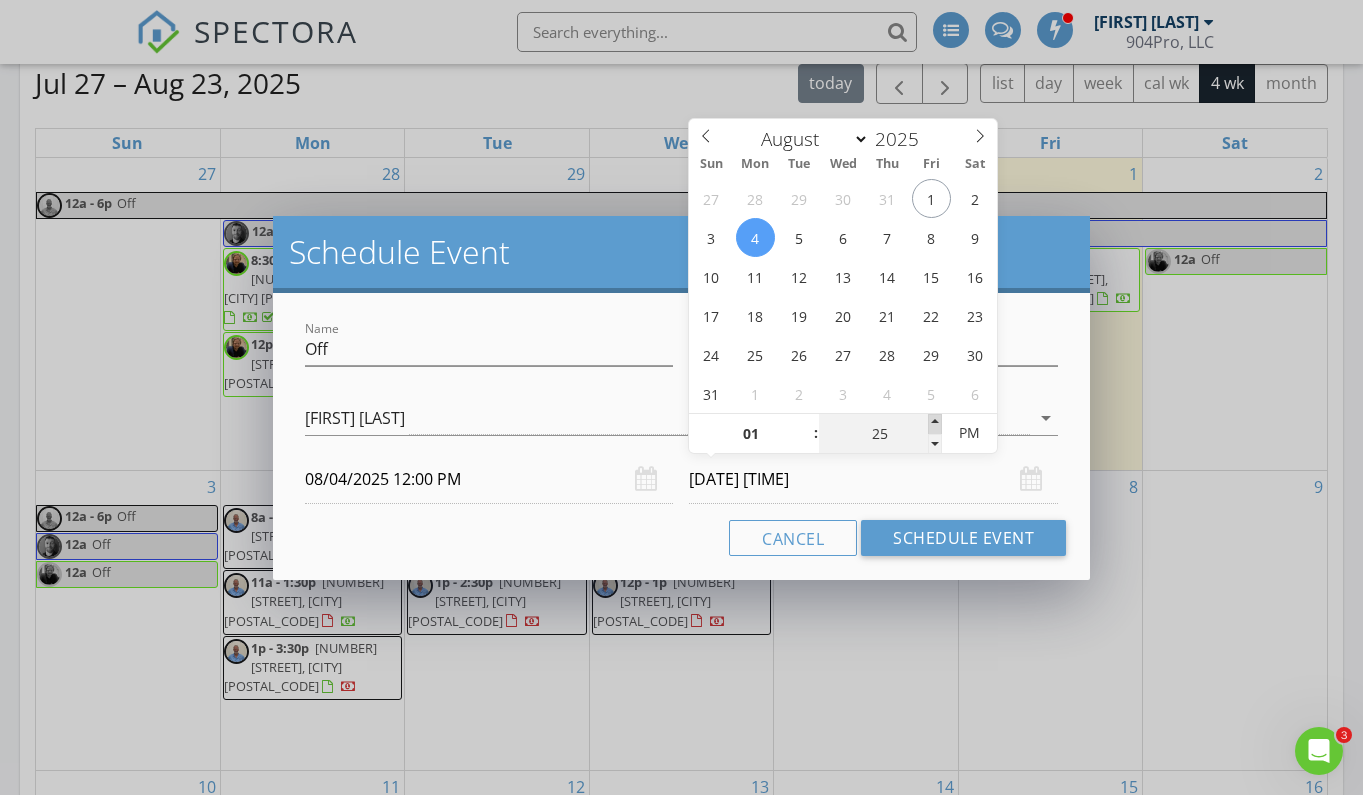 click at bounding box center [935, 424] 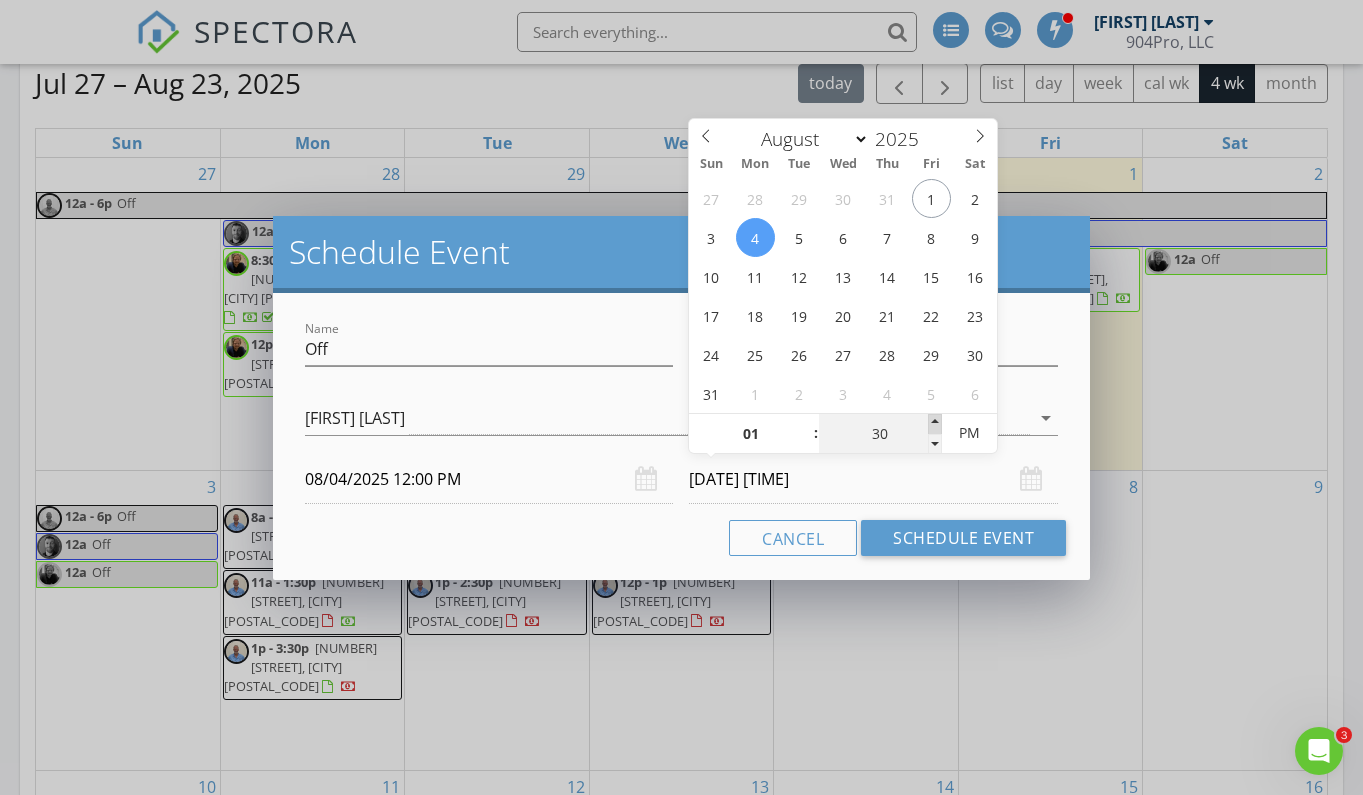 click at bounding box center [935, 424] 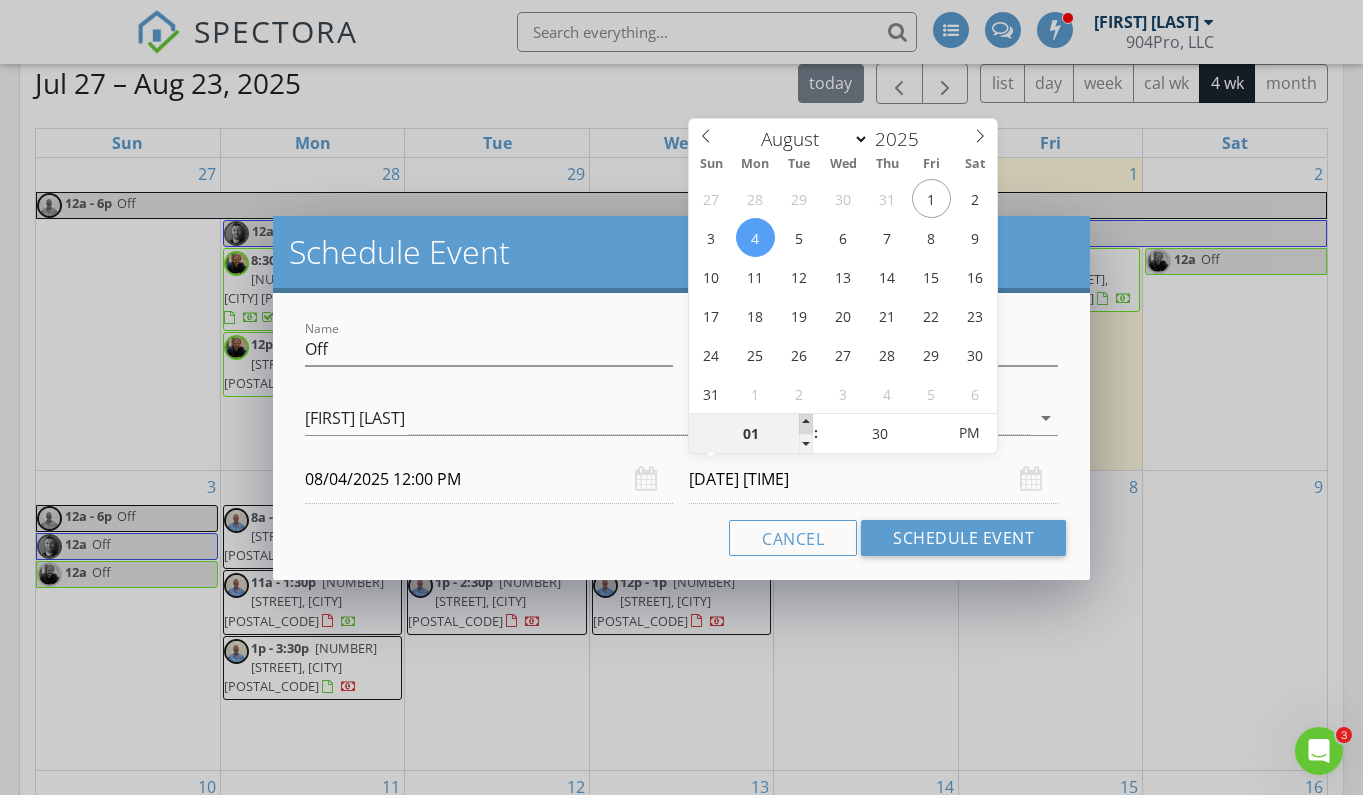 type on "02" 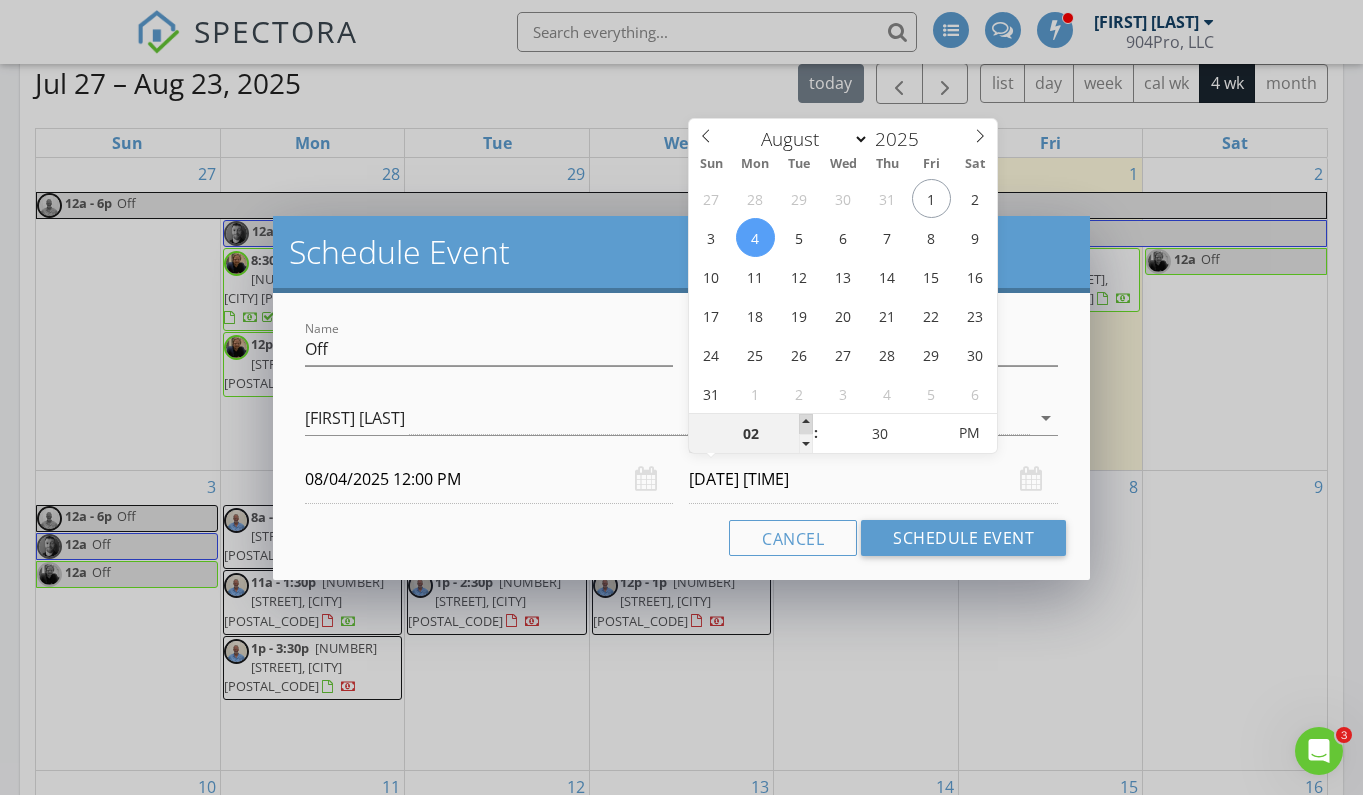 click at bounding box center [806, 424] 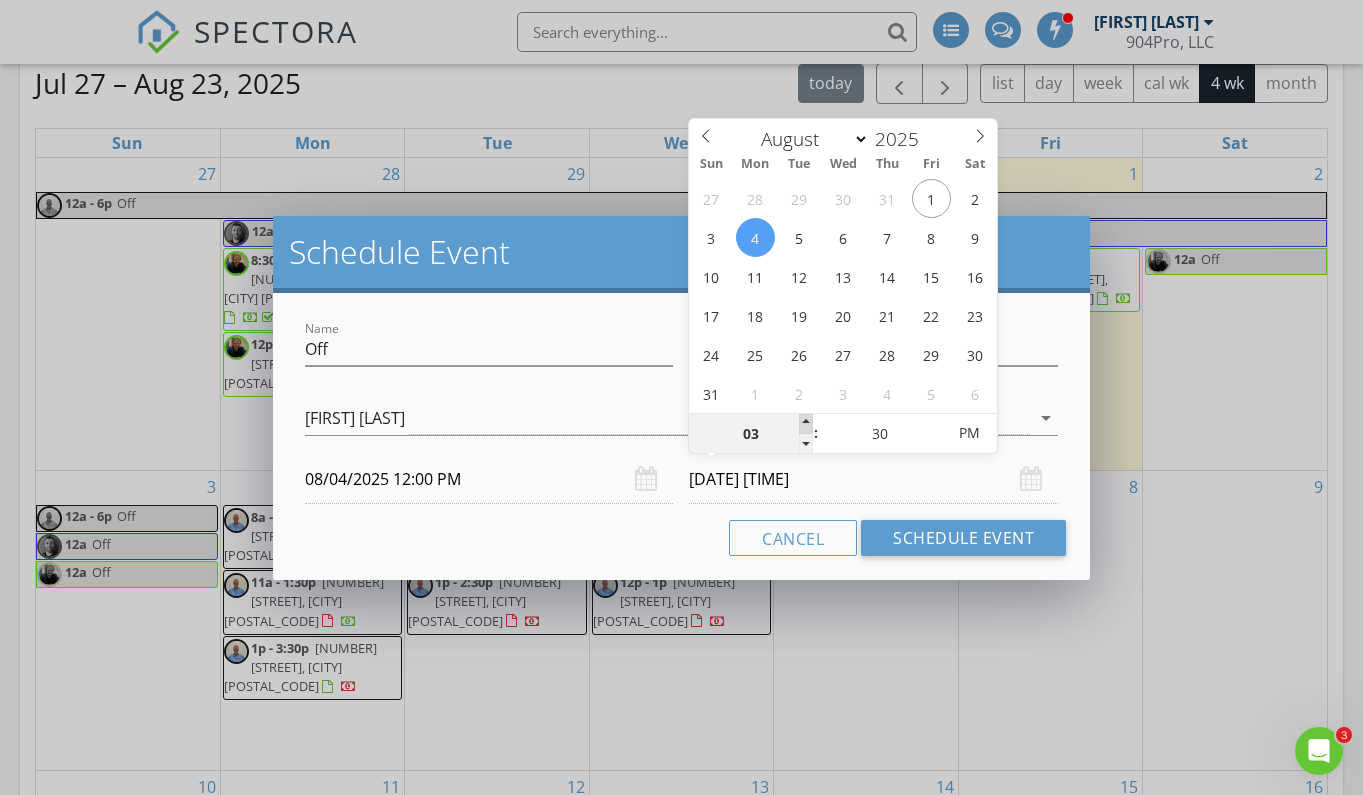 click at bounding box center (806, 424) 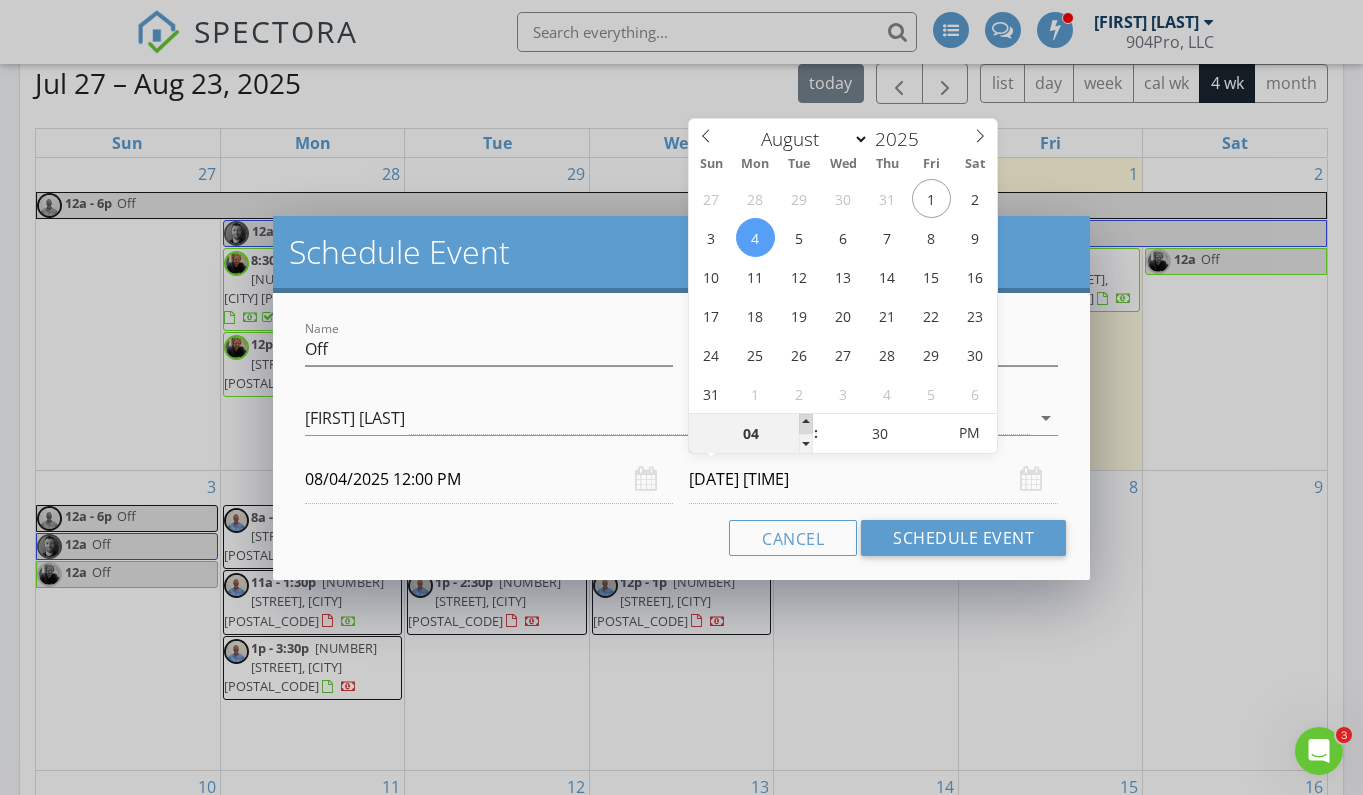 click at bounding box center [806, 424] 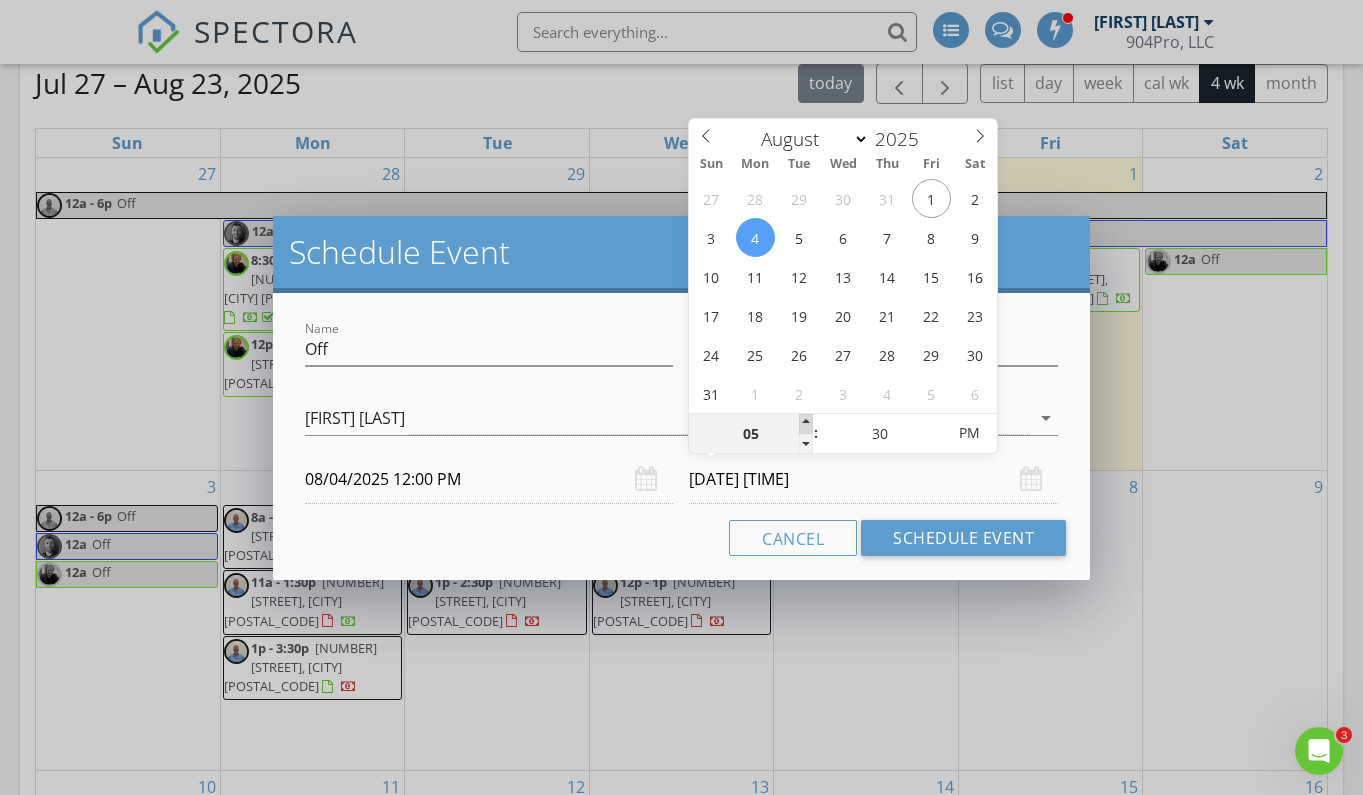 click at bounding box center [806, 424] 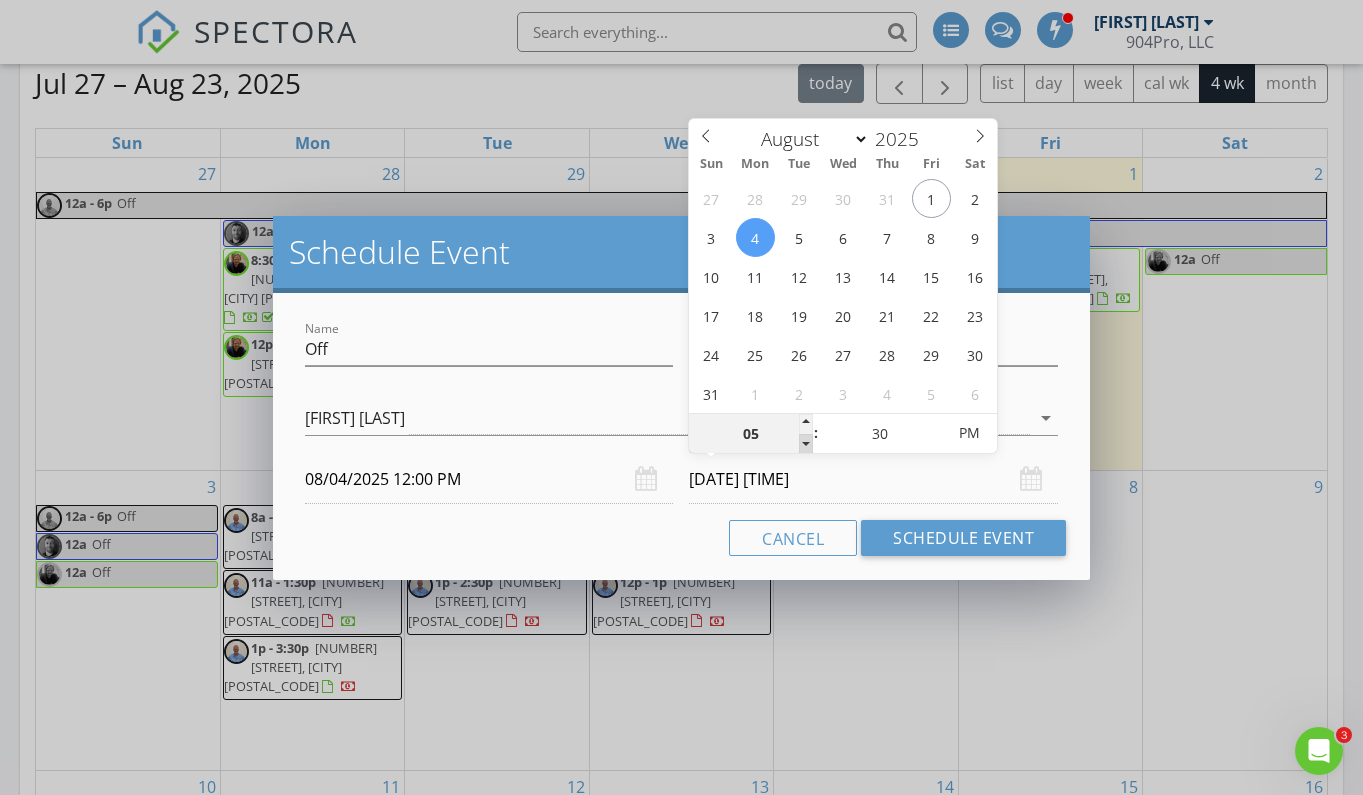 type on "04" 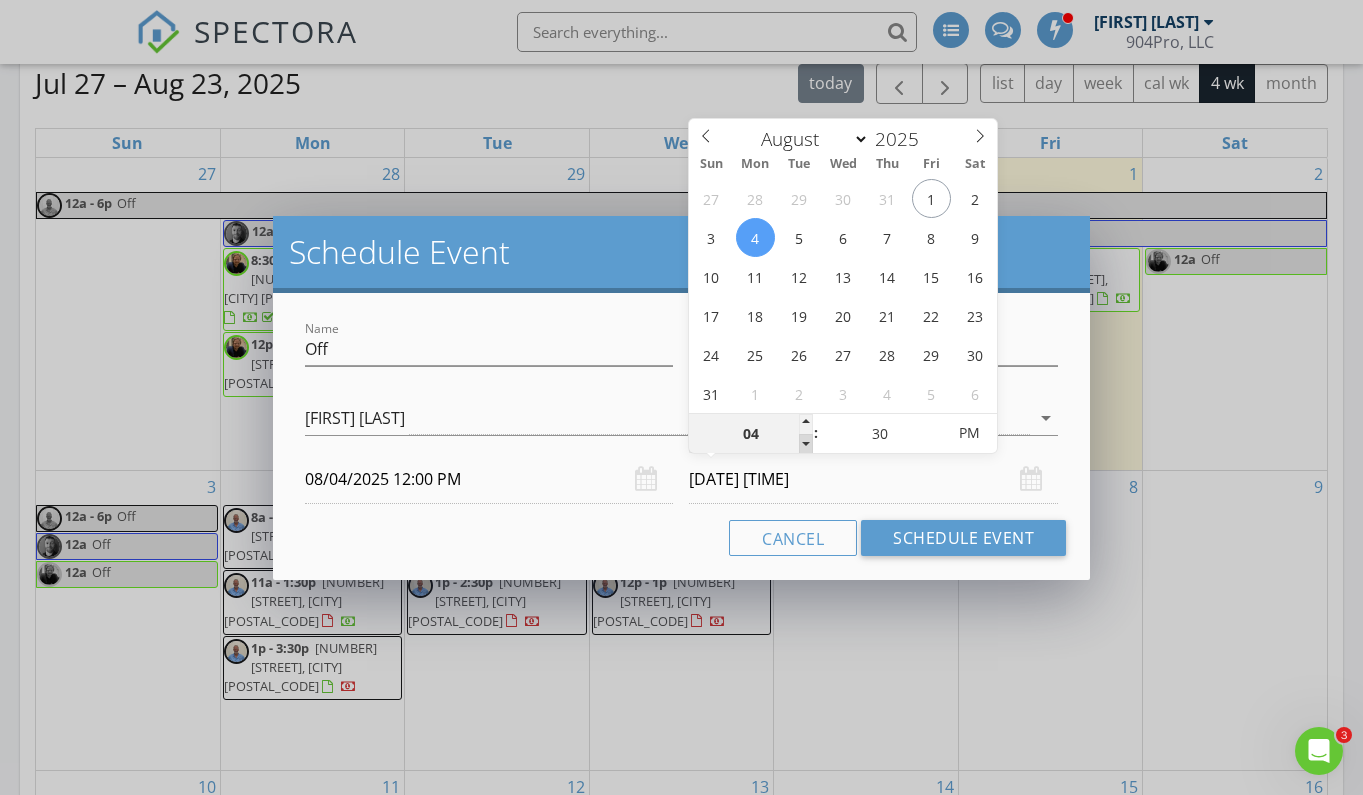 click at bounding box center (806, 444) 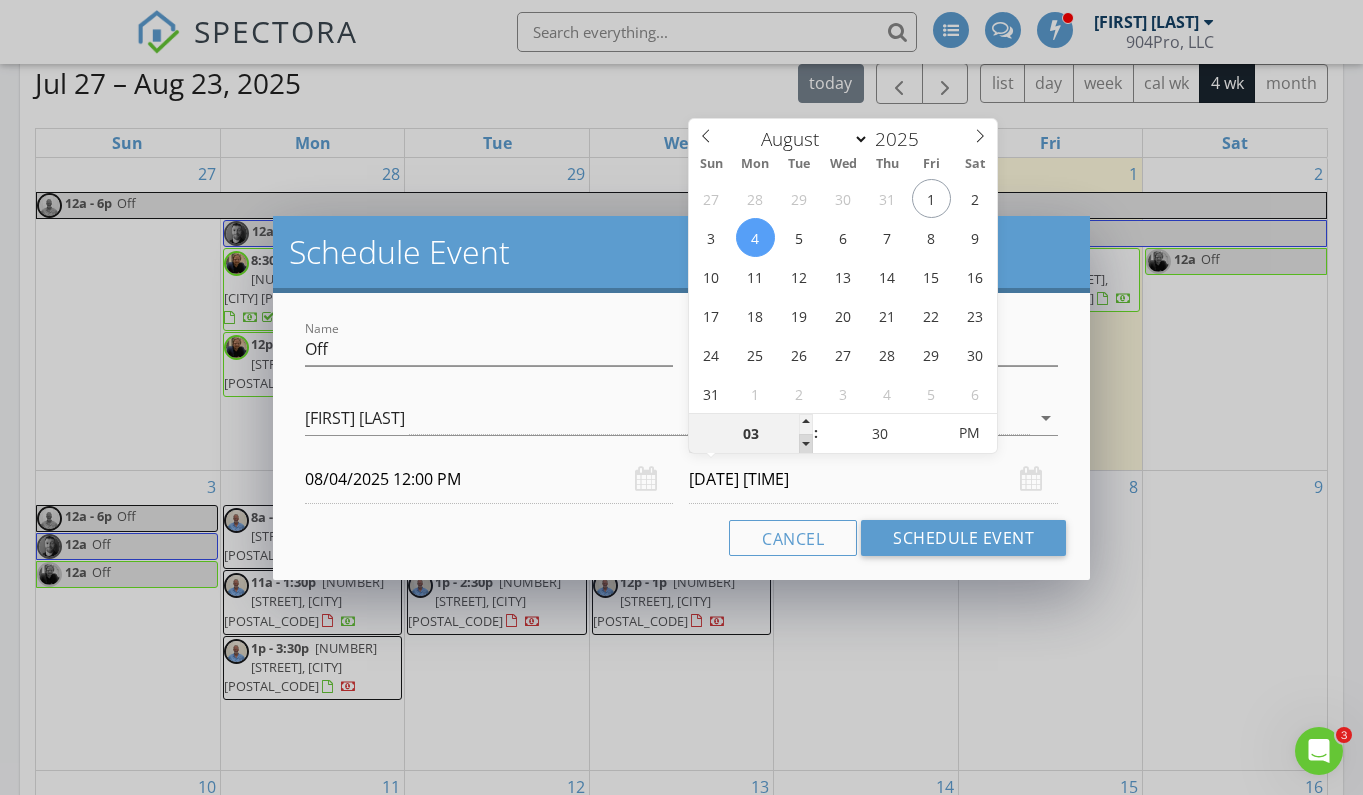 click at bounding box center [806, 444] 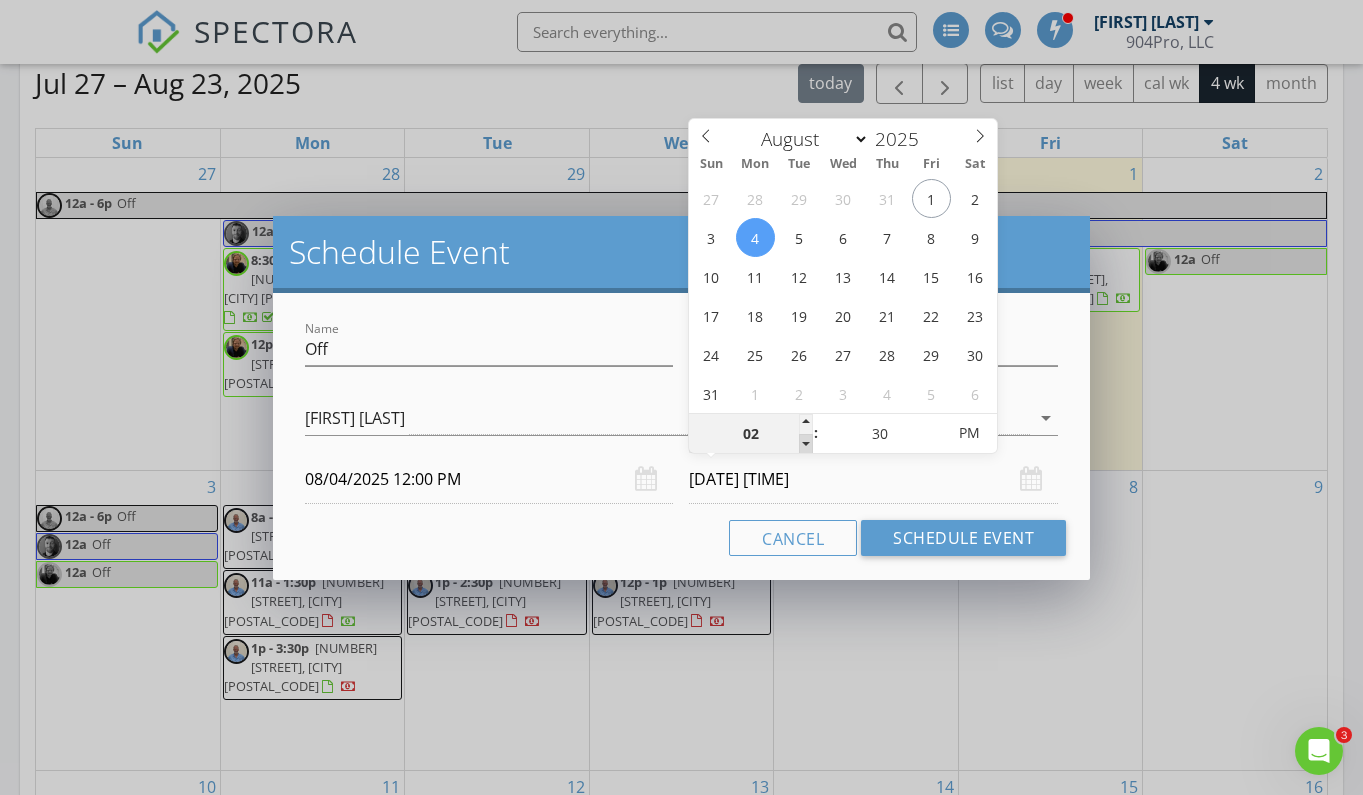 click at bounding box center [806, 444] 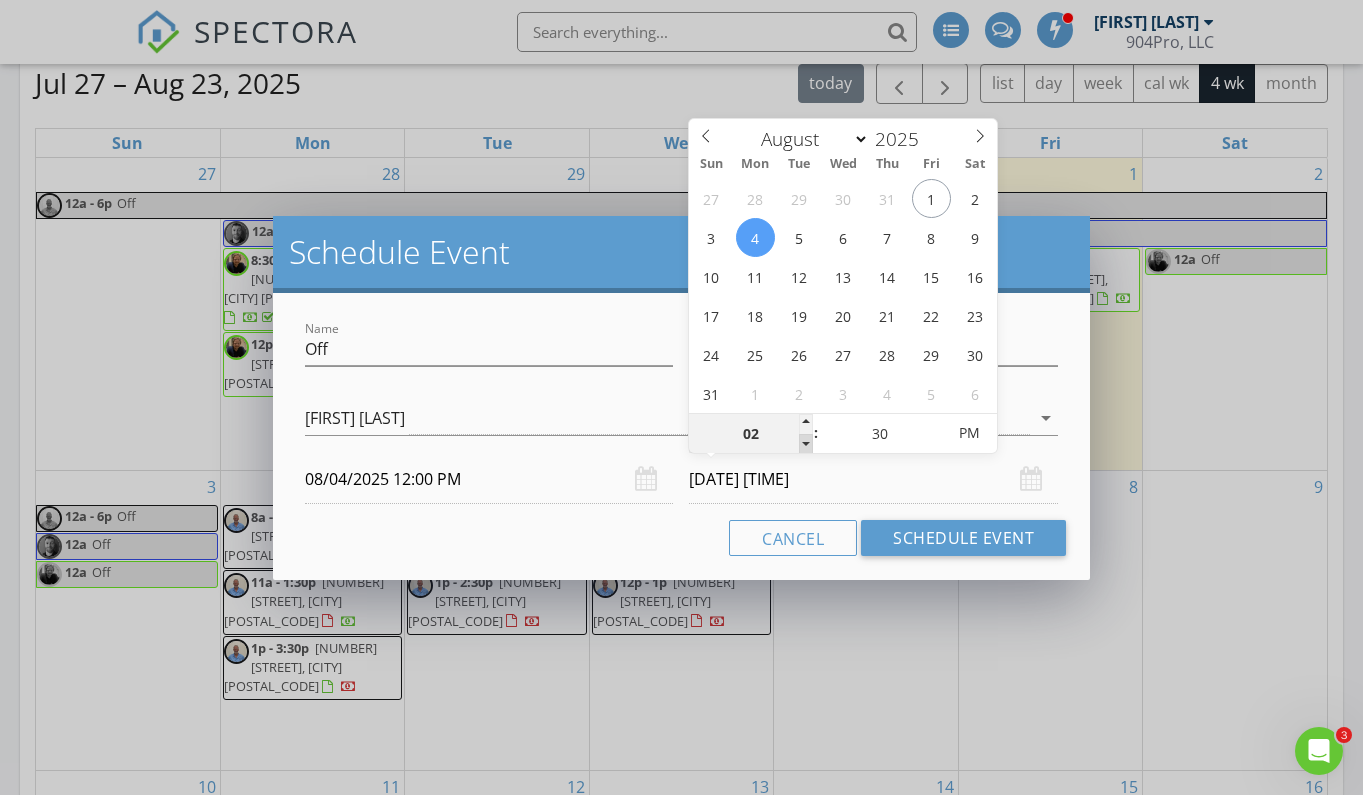 type on "01" 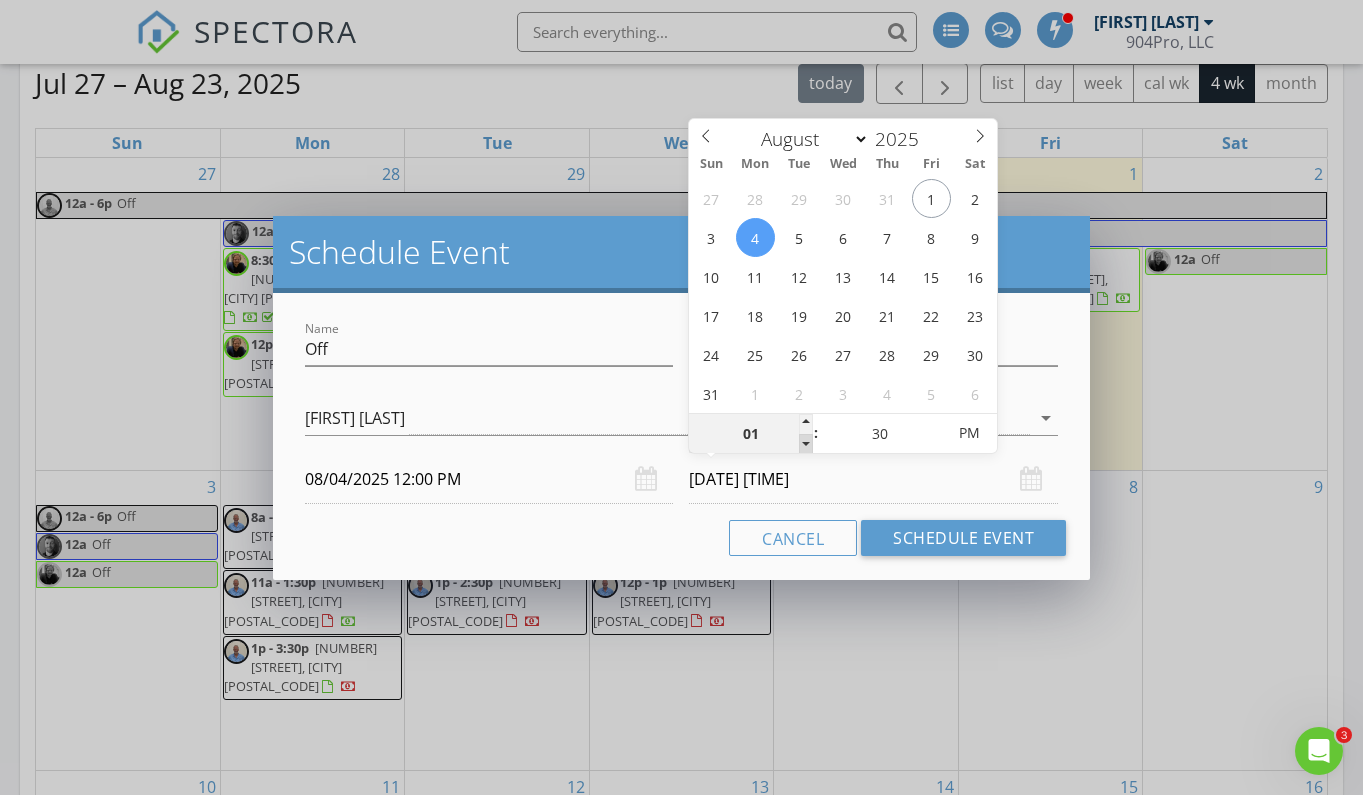 click at bounding box center (806, 444) 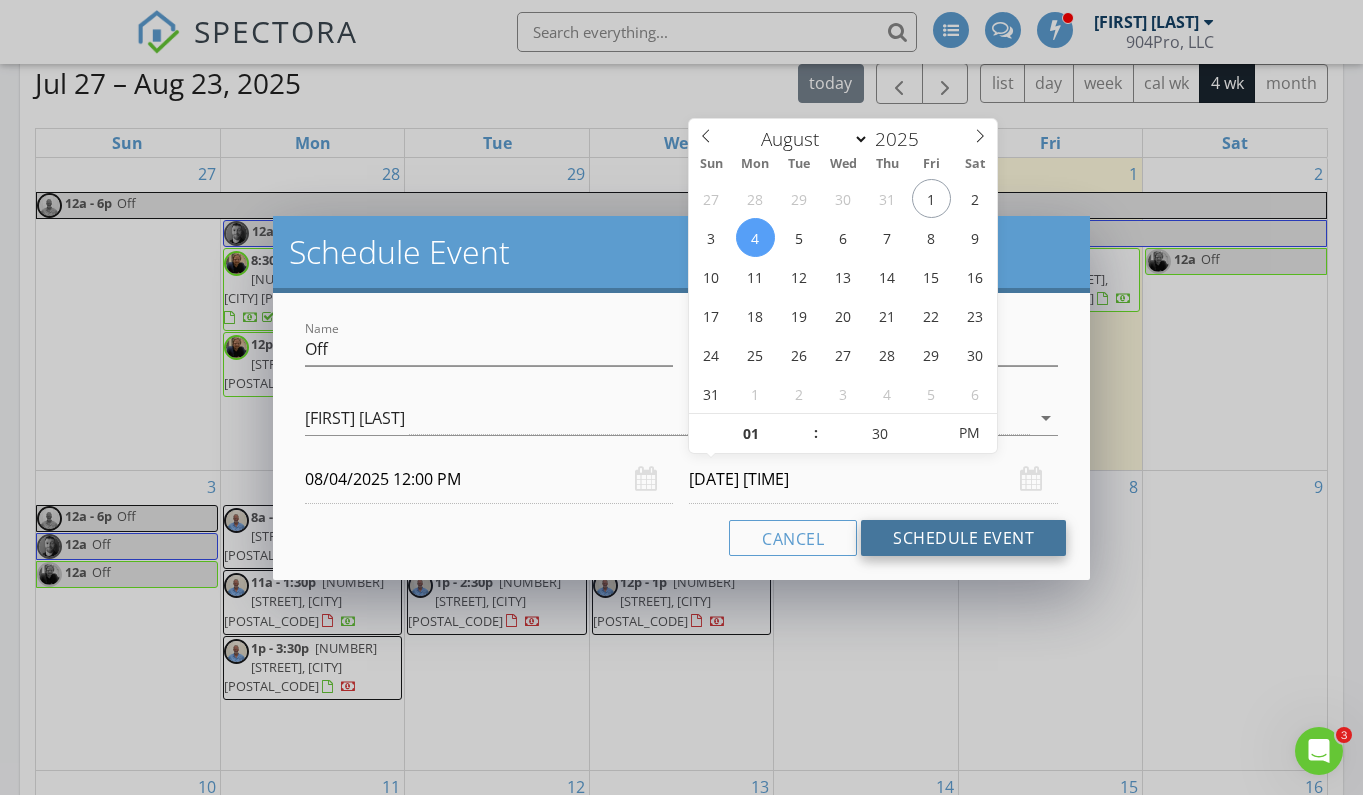 click on "Schedule Event" at bounding box center (963, 538) 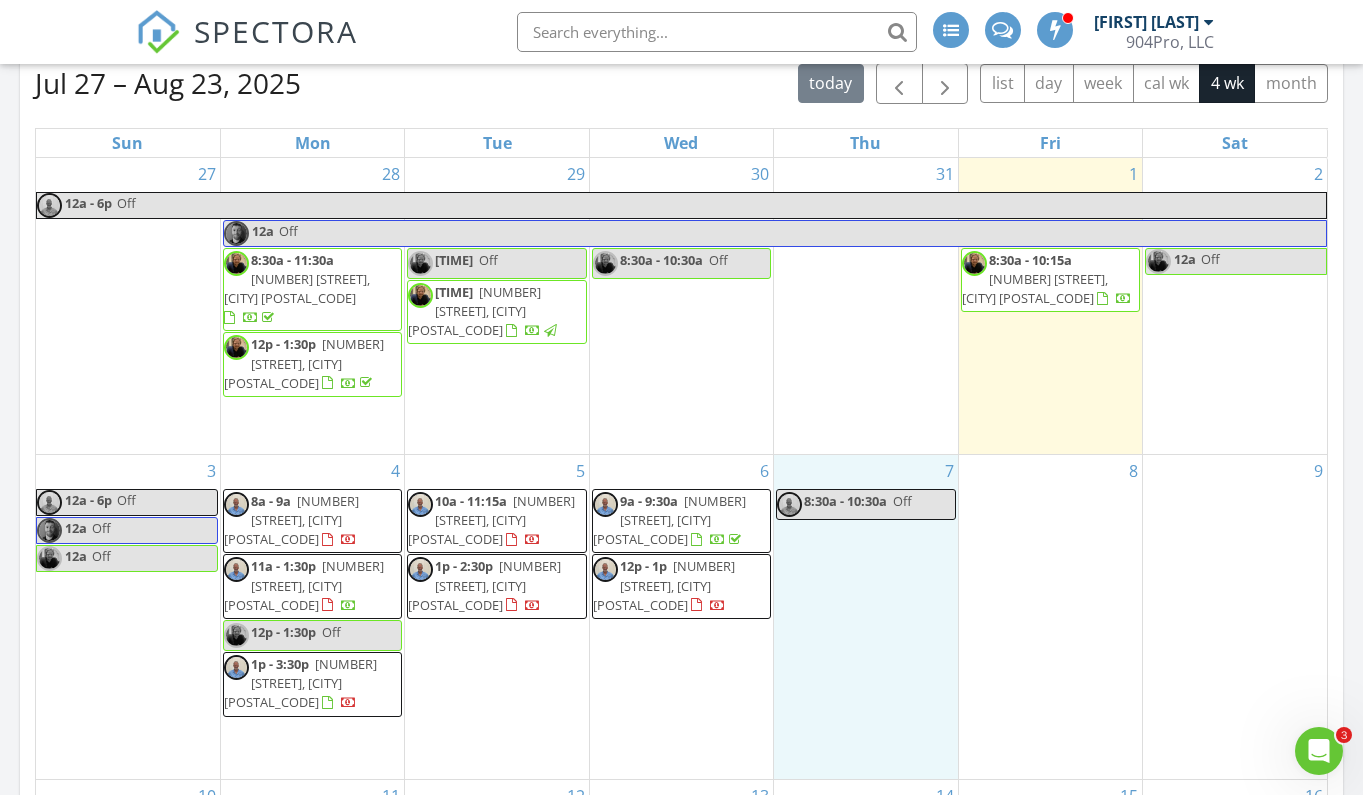 click on "[NUMBER]
[TIME]
Off" at bounding box center [865, 617] 